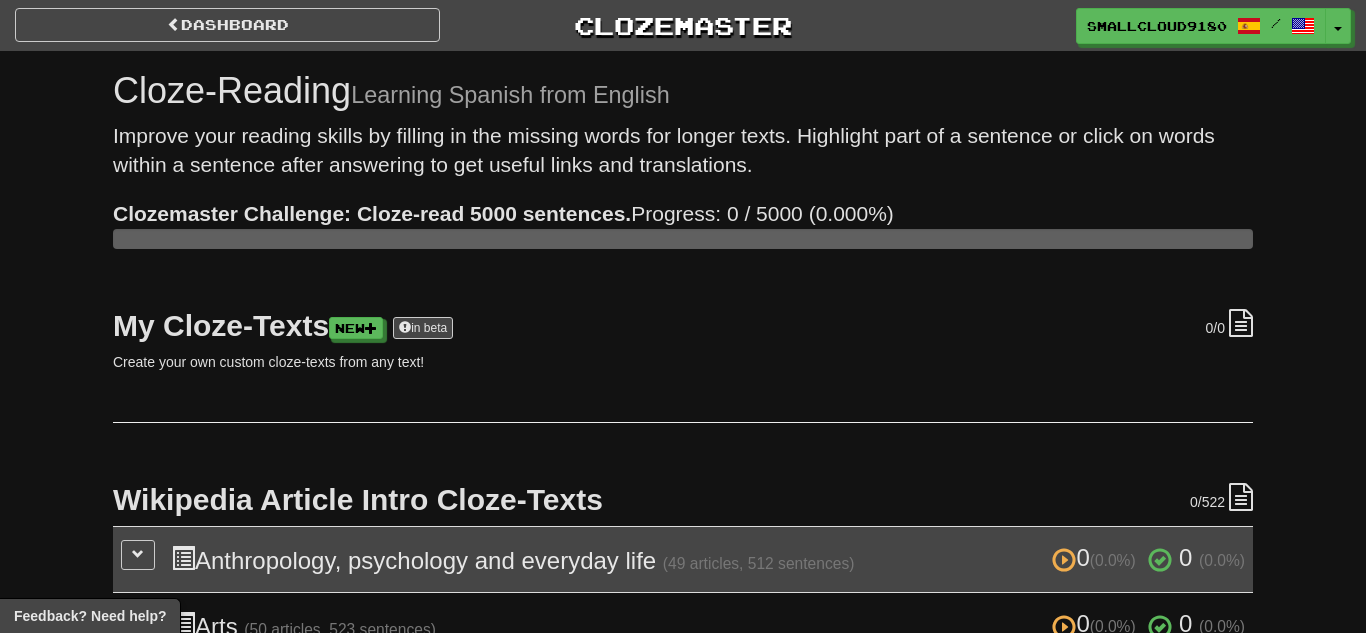scroll, scrollTop: 0, scrollLeft: 0, axis: both 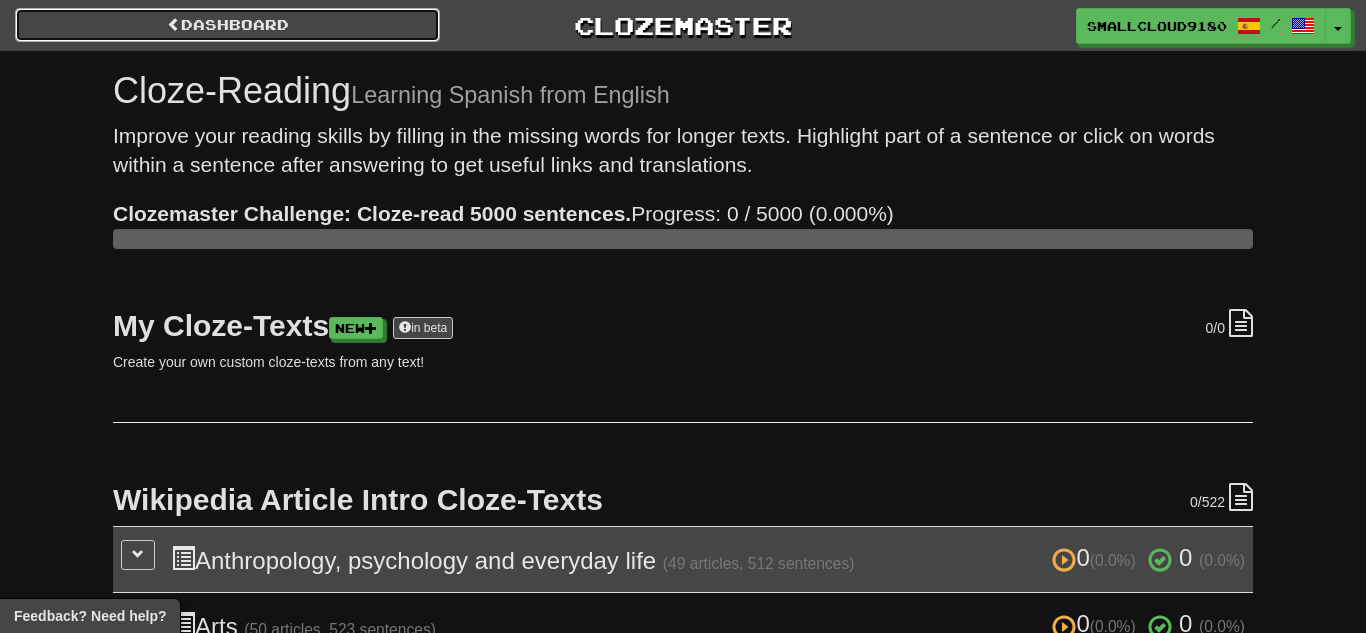 click on "Dashboard" at bounding box center [227, 25] 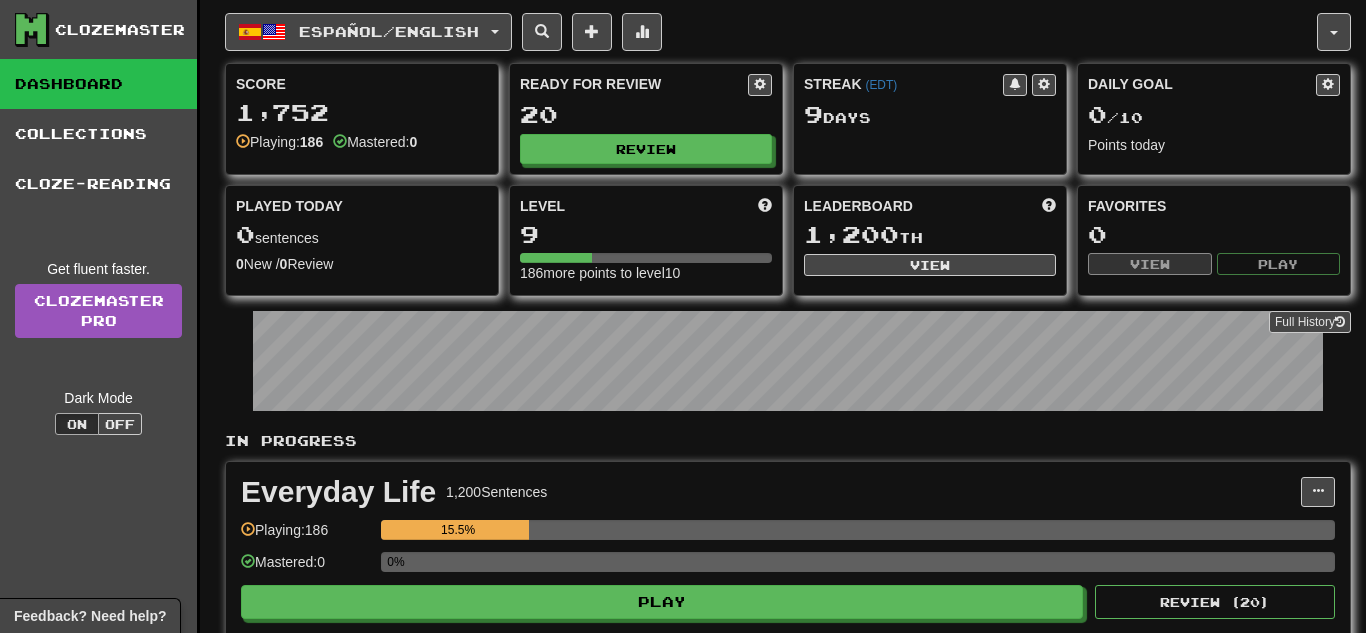 scroll, scrollTop: 0, scrollLeft: 0, axis: both 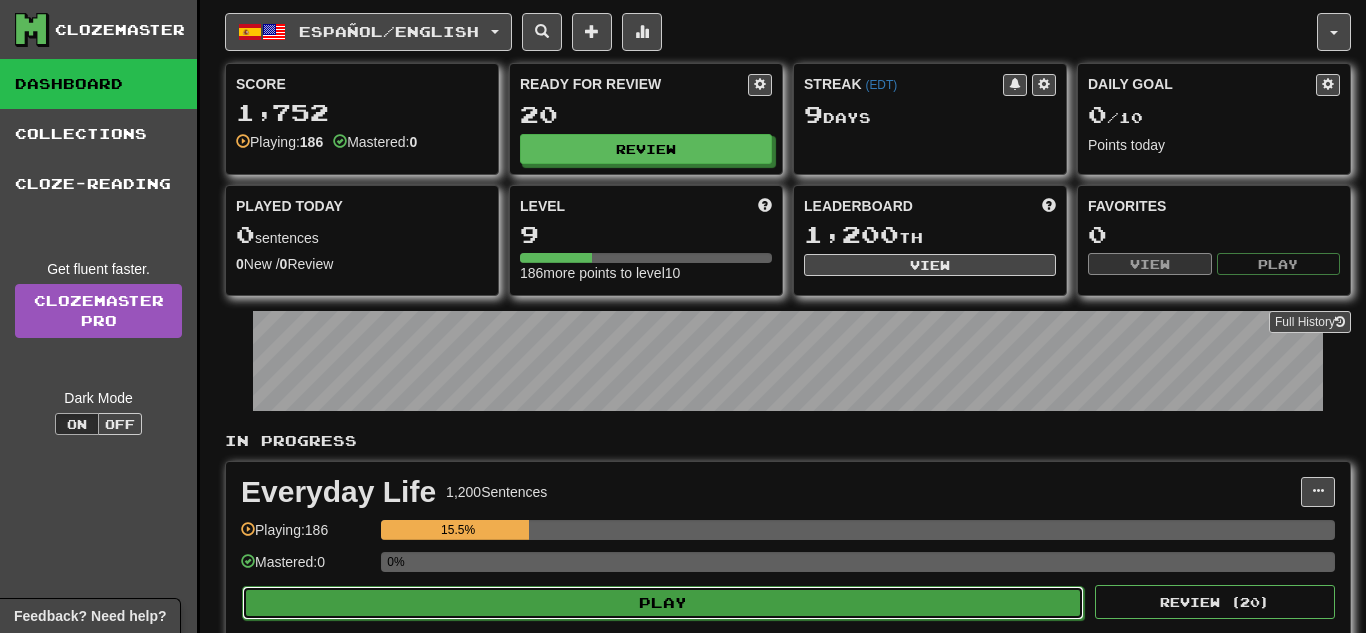 click on "Play" at bounding box center [663, 603] 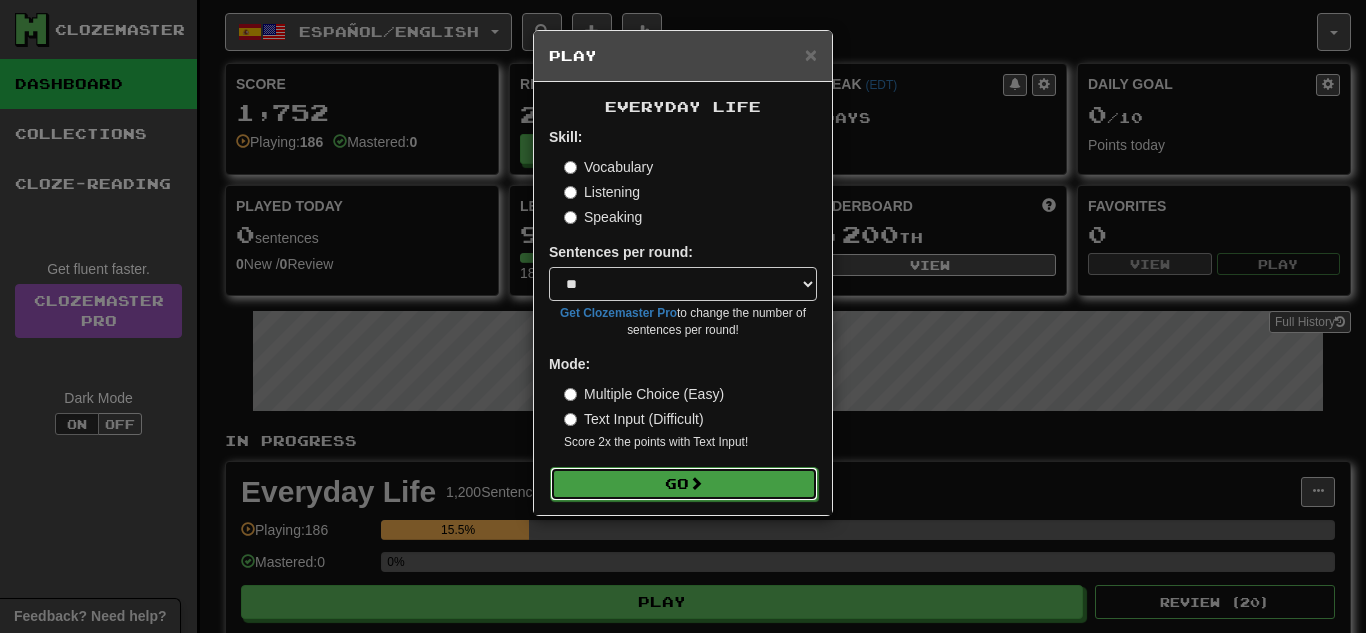 click on "Go" at bounding box center (684, 484) 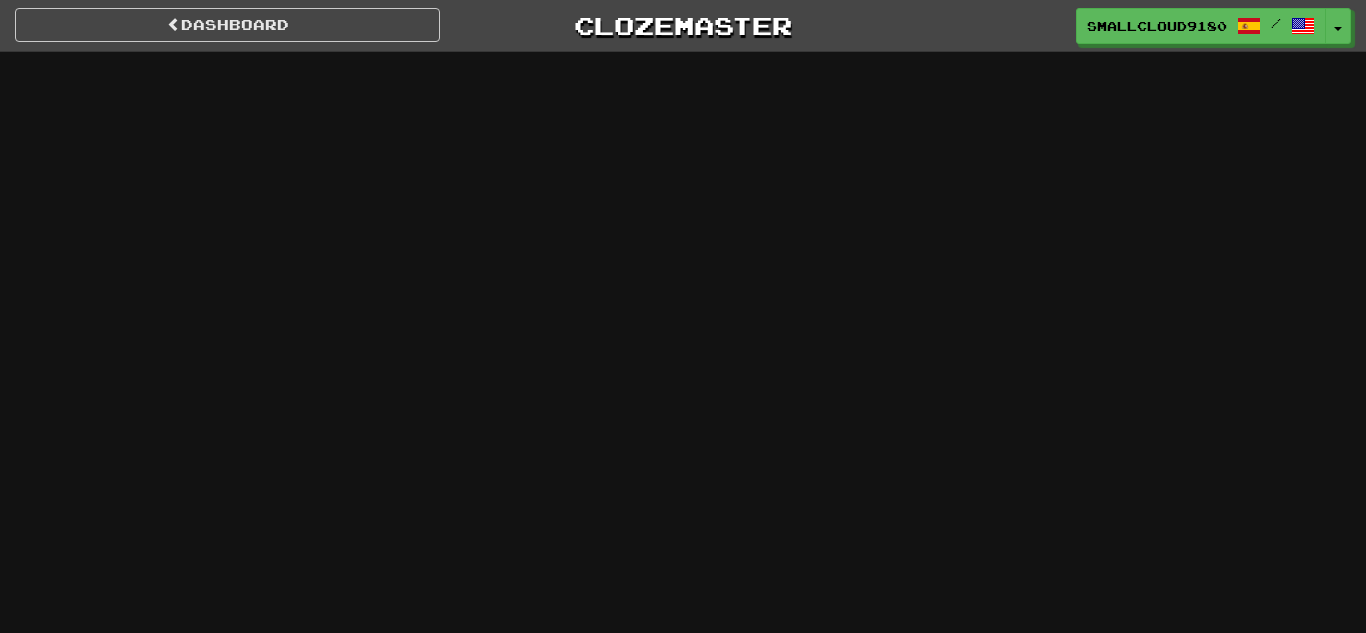 scroll, scrollTop: 0, scrollLeft: 0, axis: both 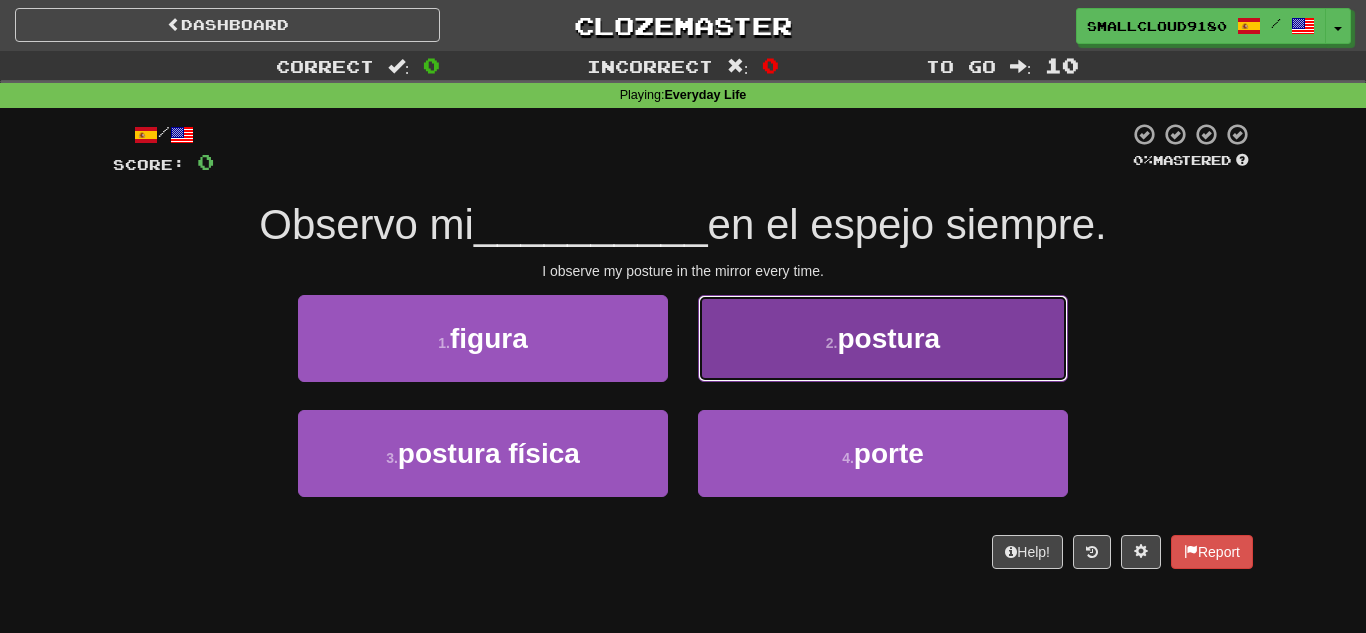 click on "2 .  postura" at bounding box center (883, 338) 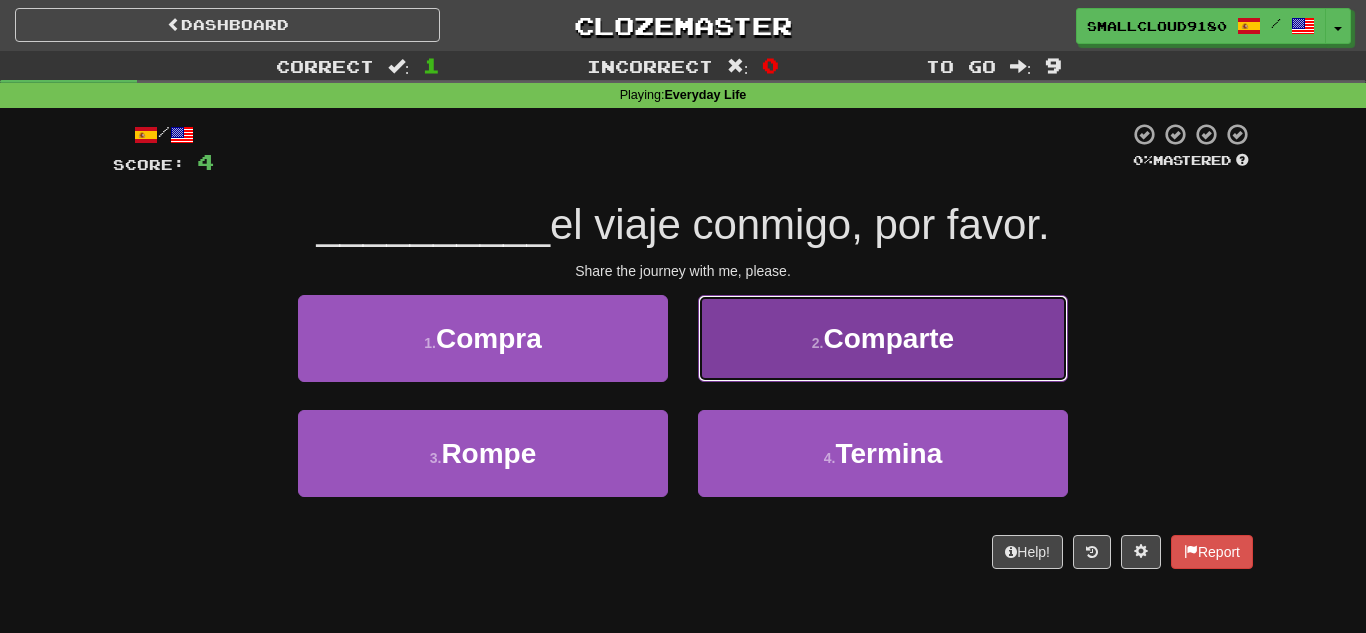 click on "2 .  Comparte" at bounding box center (883, 338) 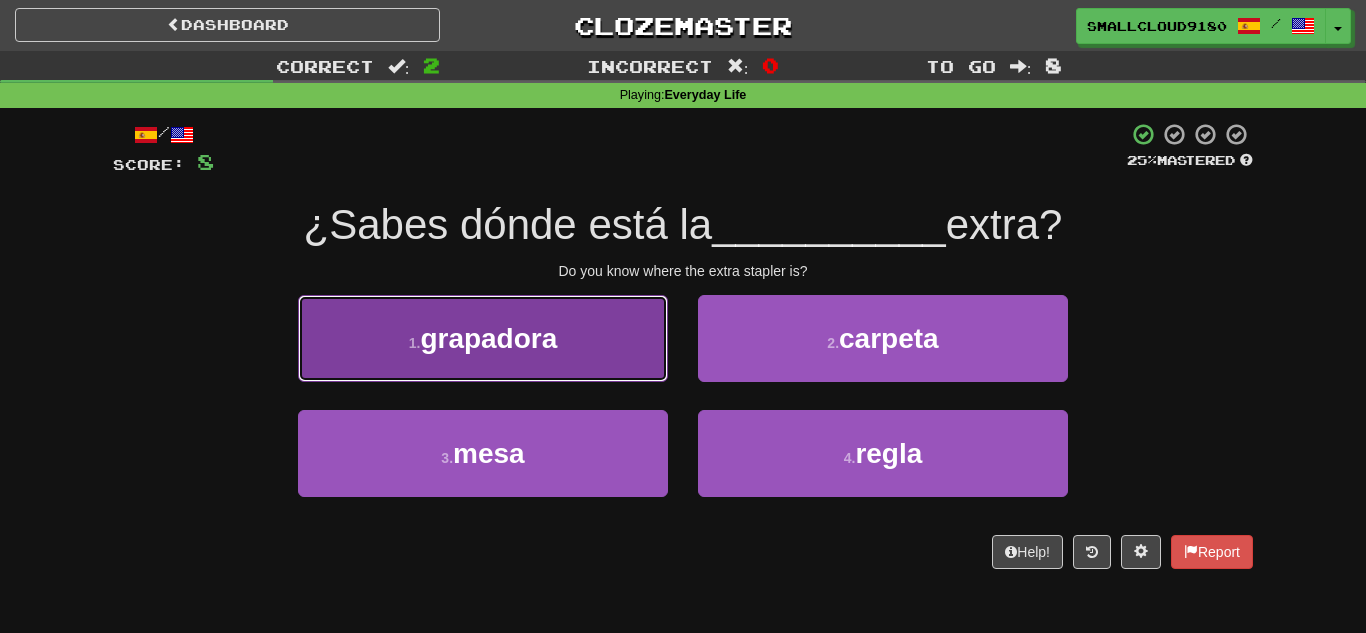 click on "grapadora" at bounding box center [488, 338] 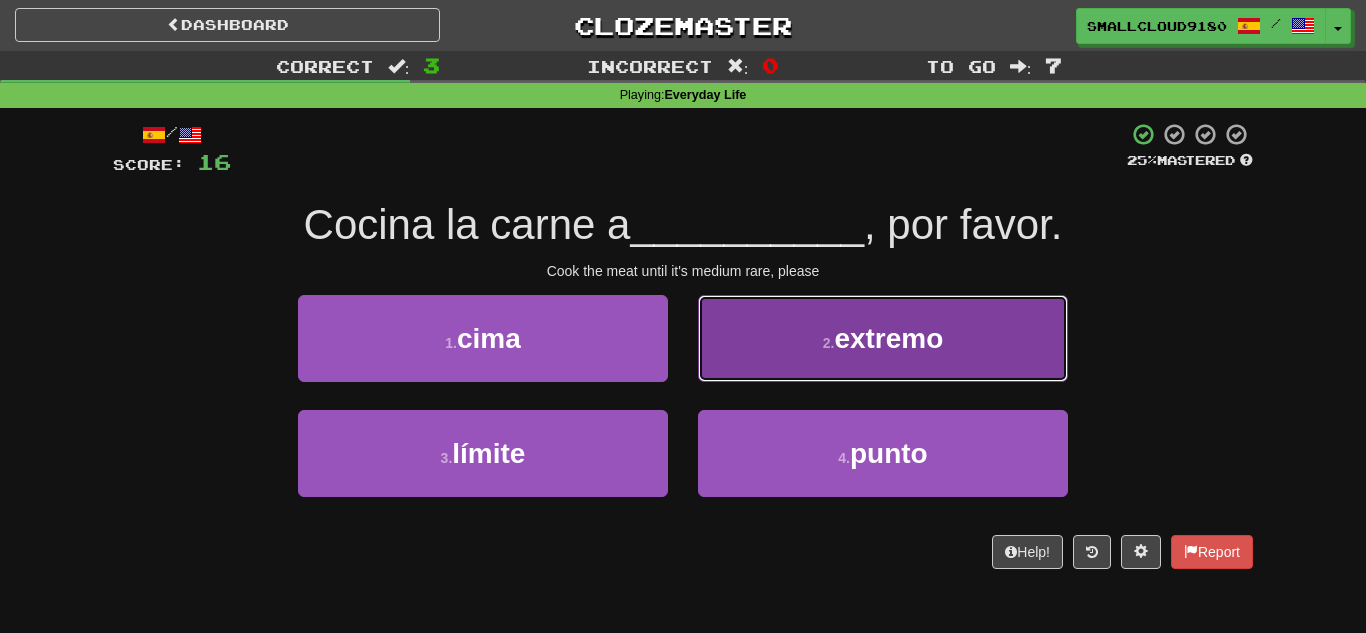click on "2 .  extremo" at bounding box center [883, 338] 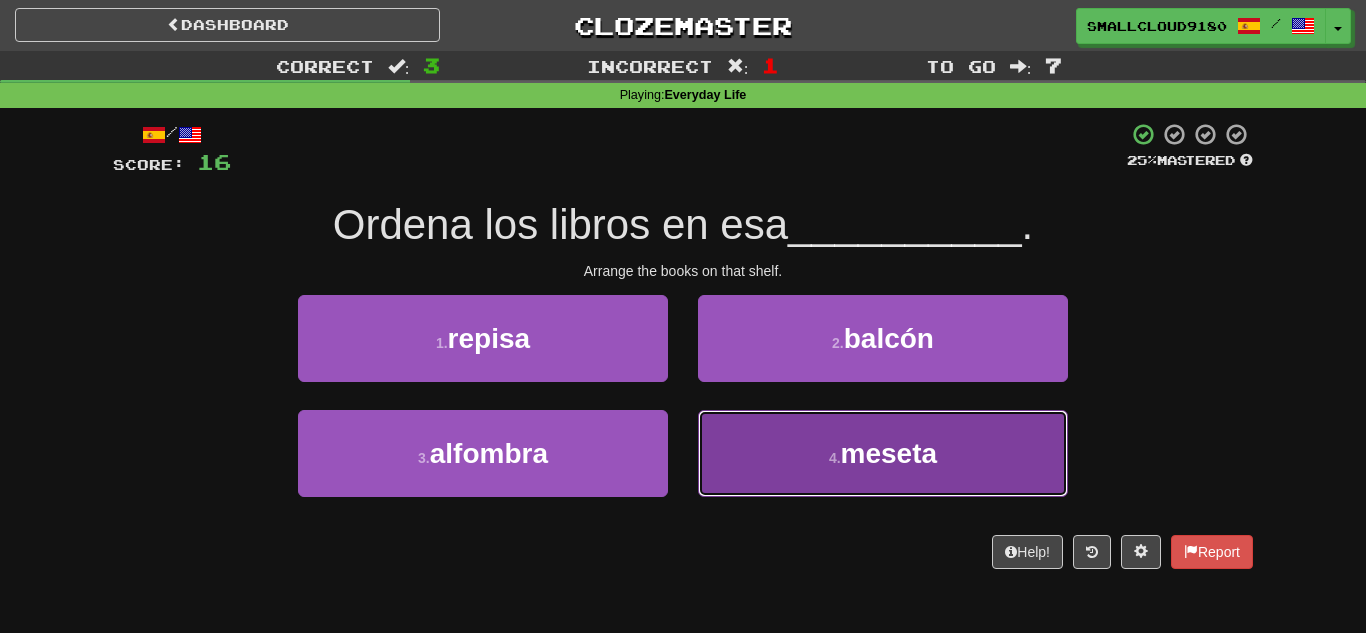 click on "4 .  meseta" at bounding box center [883, 453] 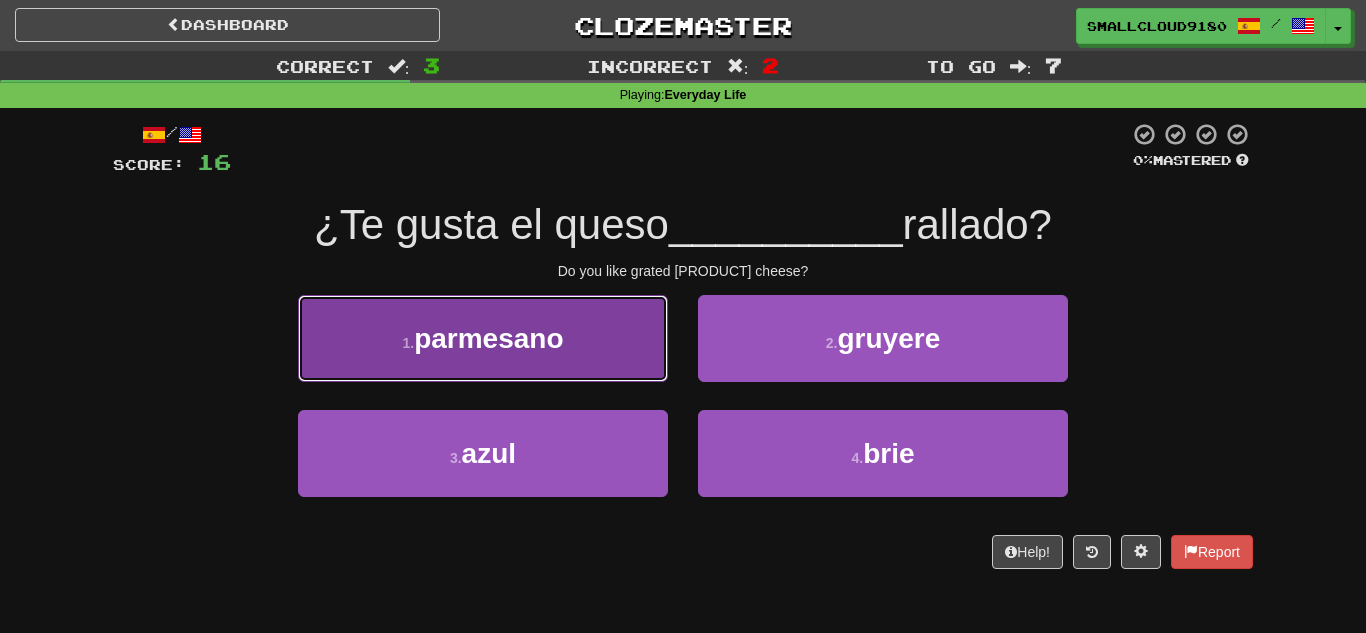 click on "1 .  parmesano" at bounding box center [483, 338] 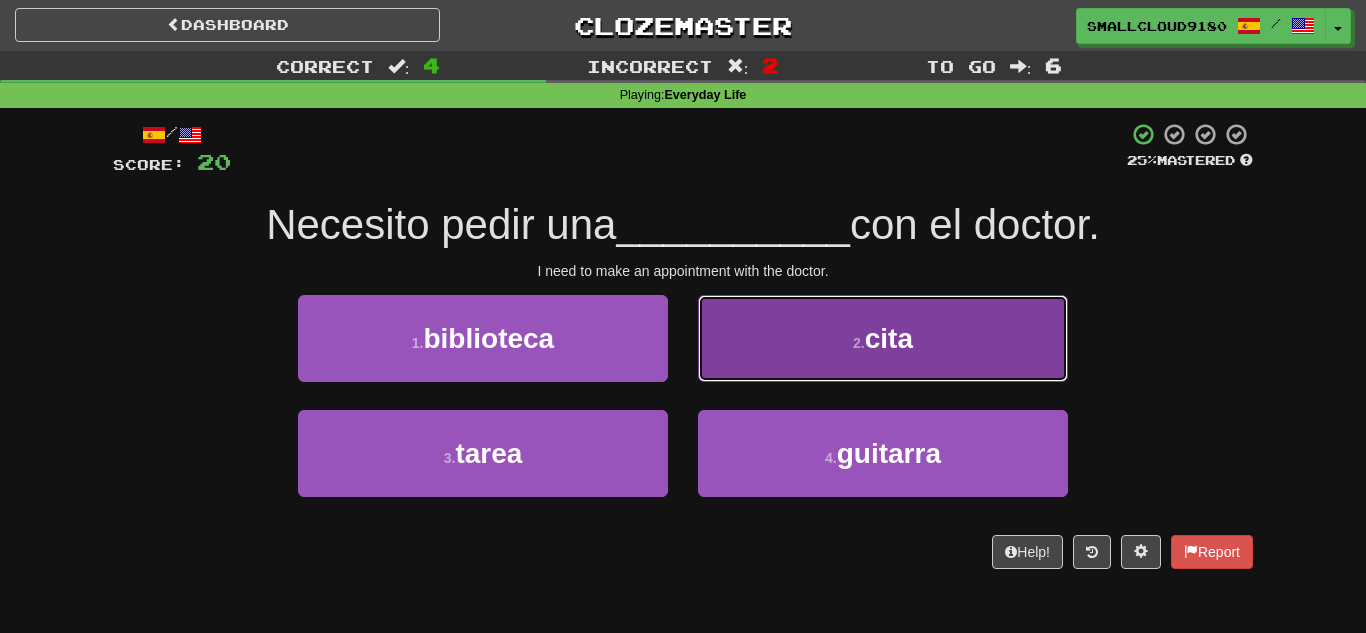 click on "2 .  cita" at bounding box center (883, 338) 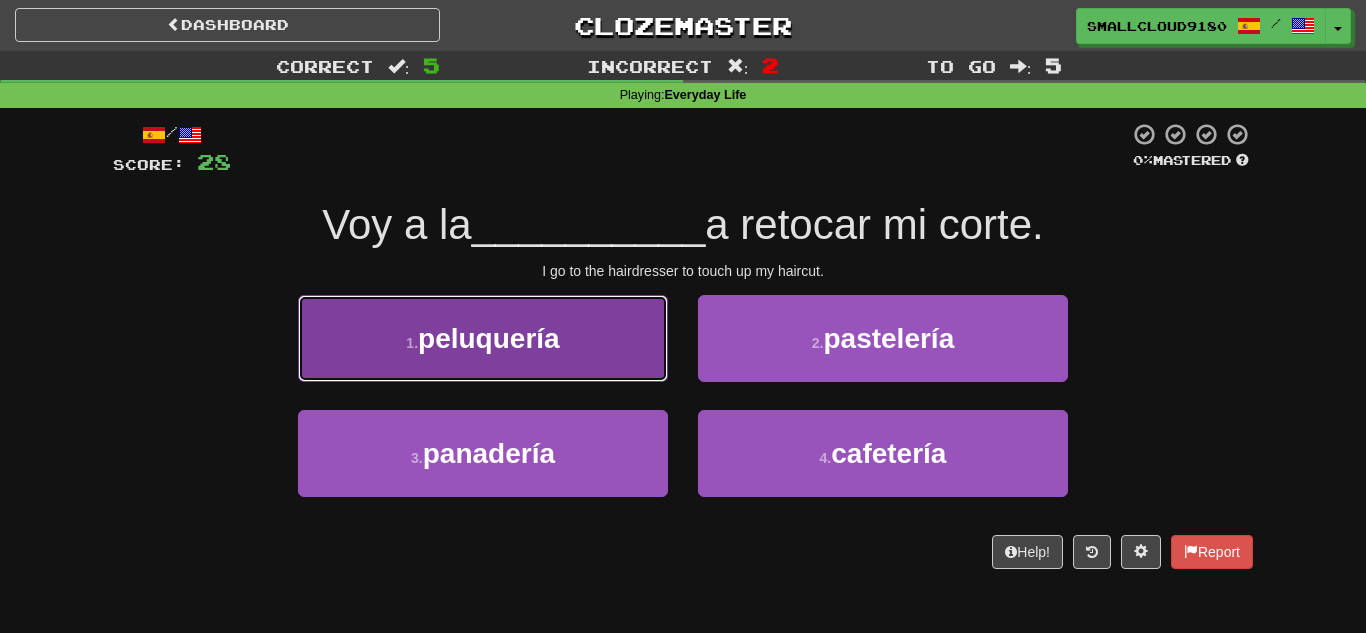 click on "peluquería" at bounding box center (489, 338) 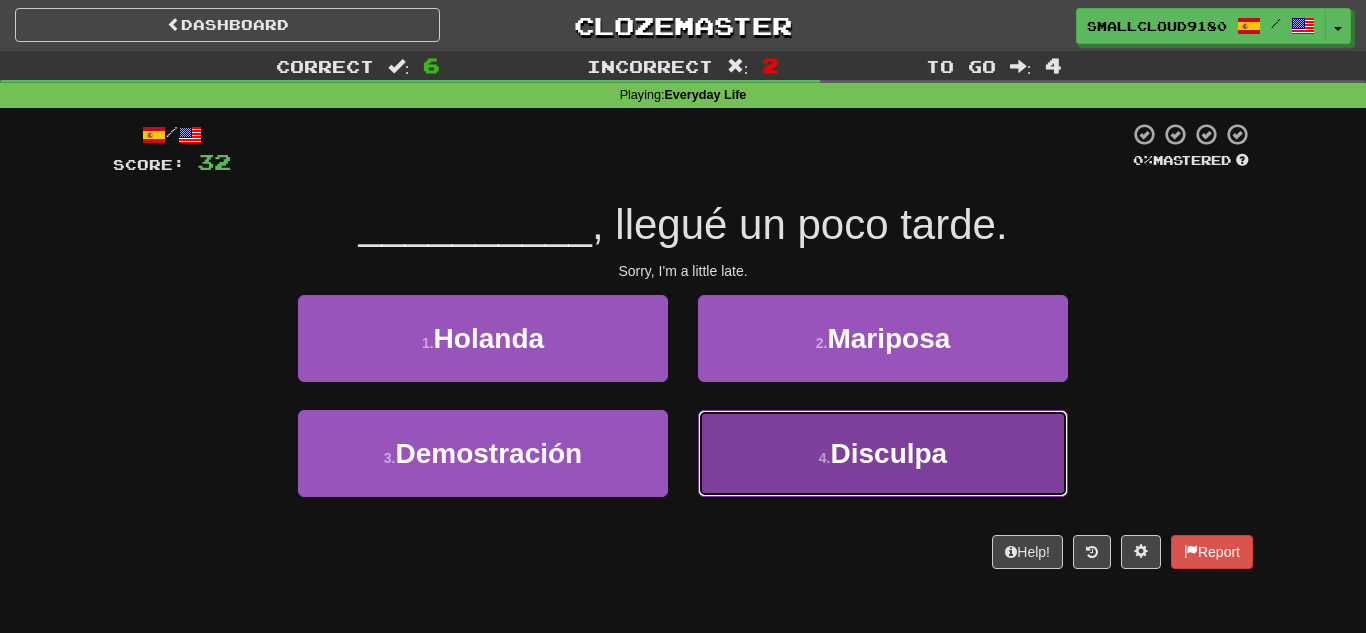 click on "4 ." at bounding box center [825, 458] 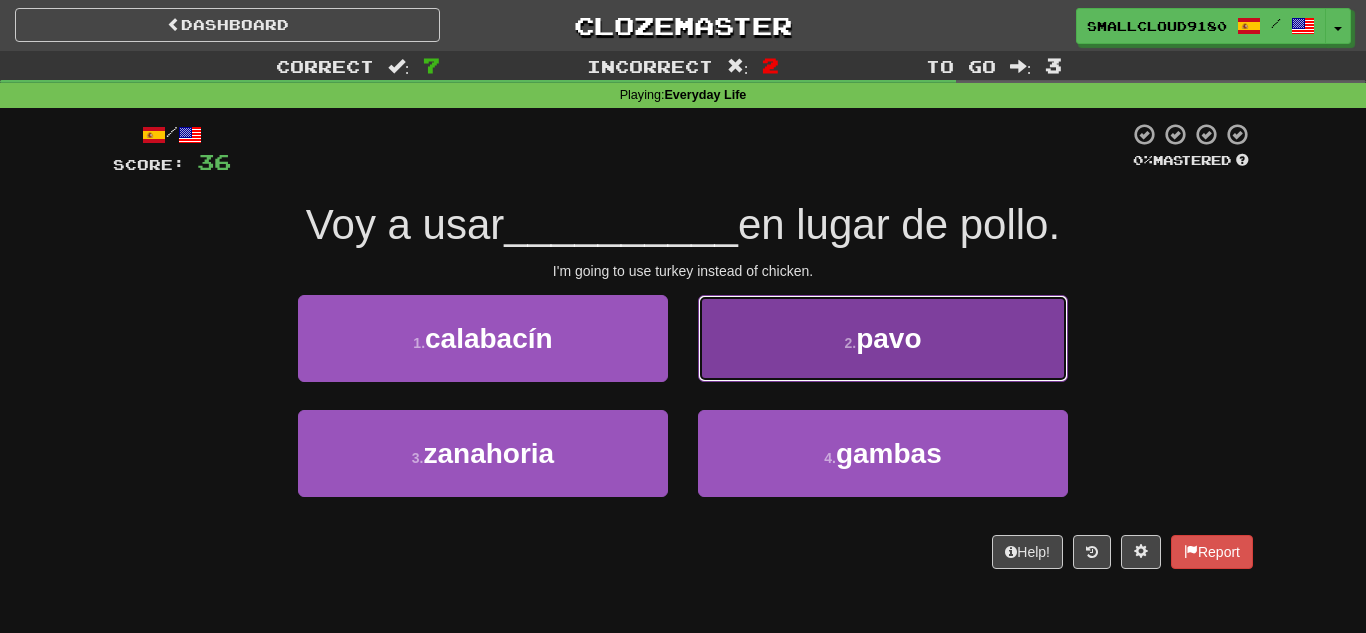 click on "2 .  pavo" at bounding box center [883, 338] 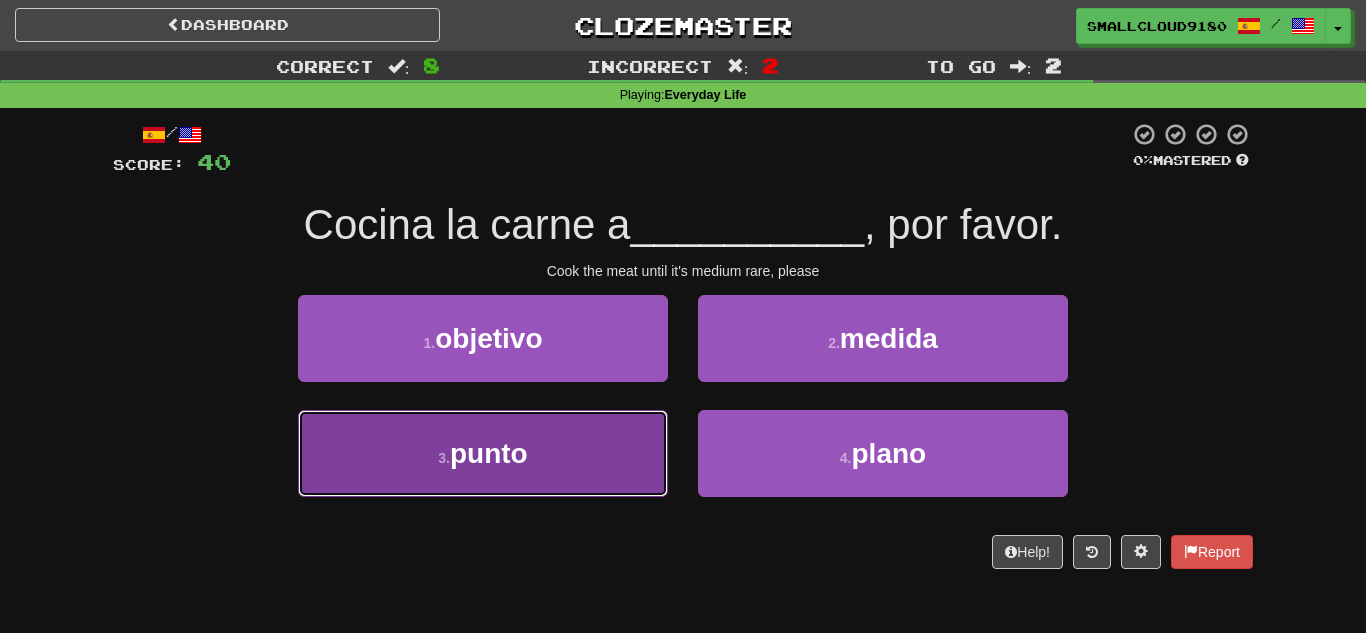 click on "3 .  punto" at bounding box center [483, 453] 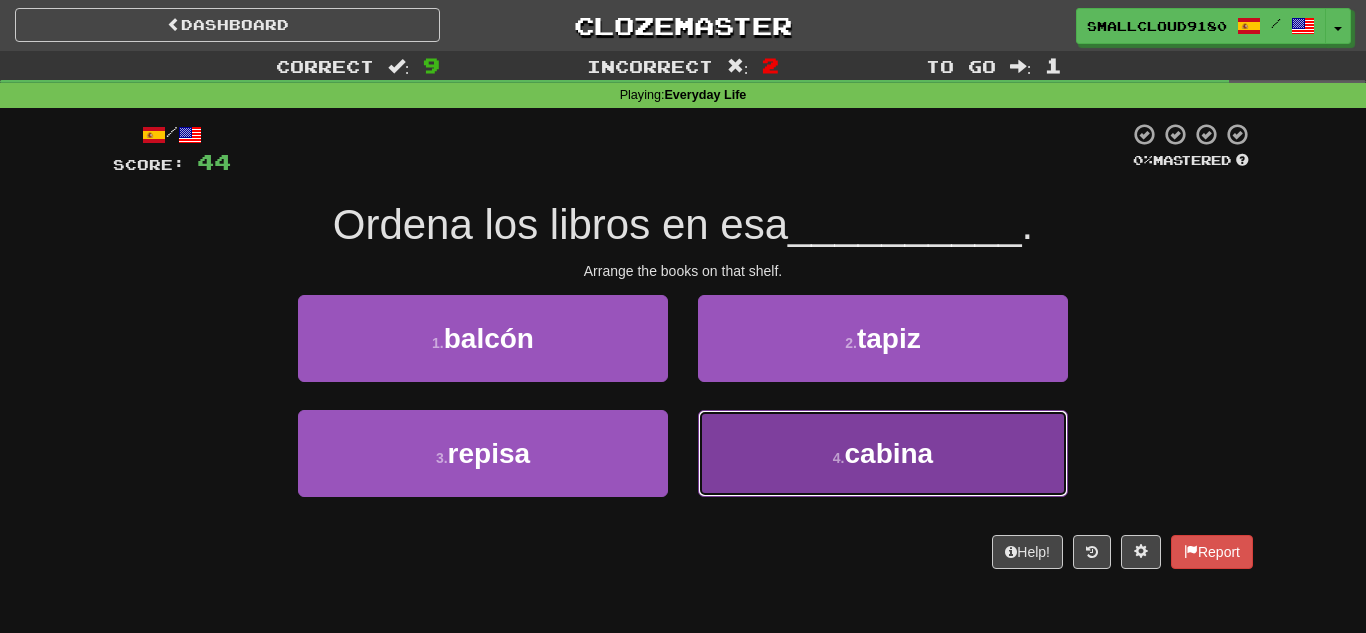 click on "4 .  cabina" at bounding box center [883, 453] 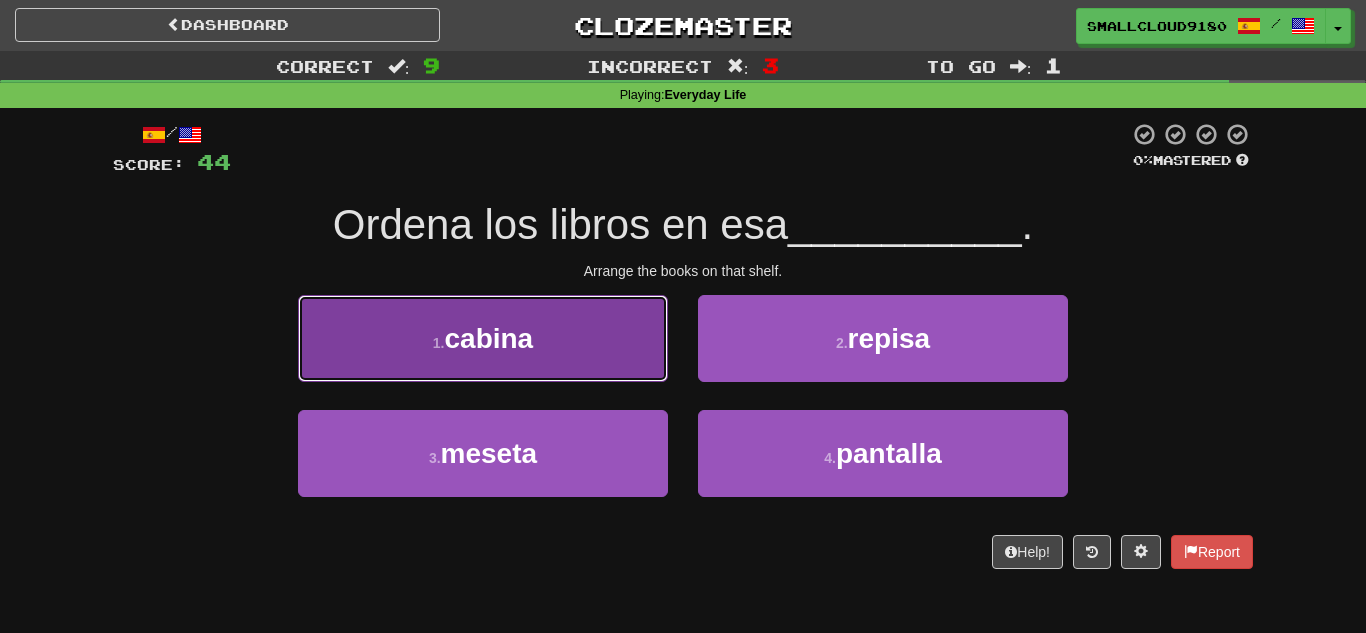 click on "1 .  cabina" at bounding box center (483, 338) 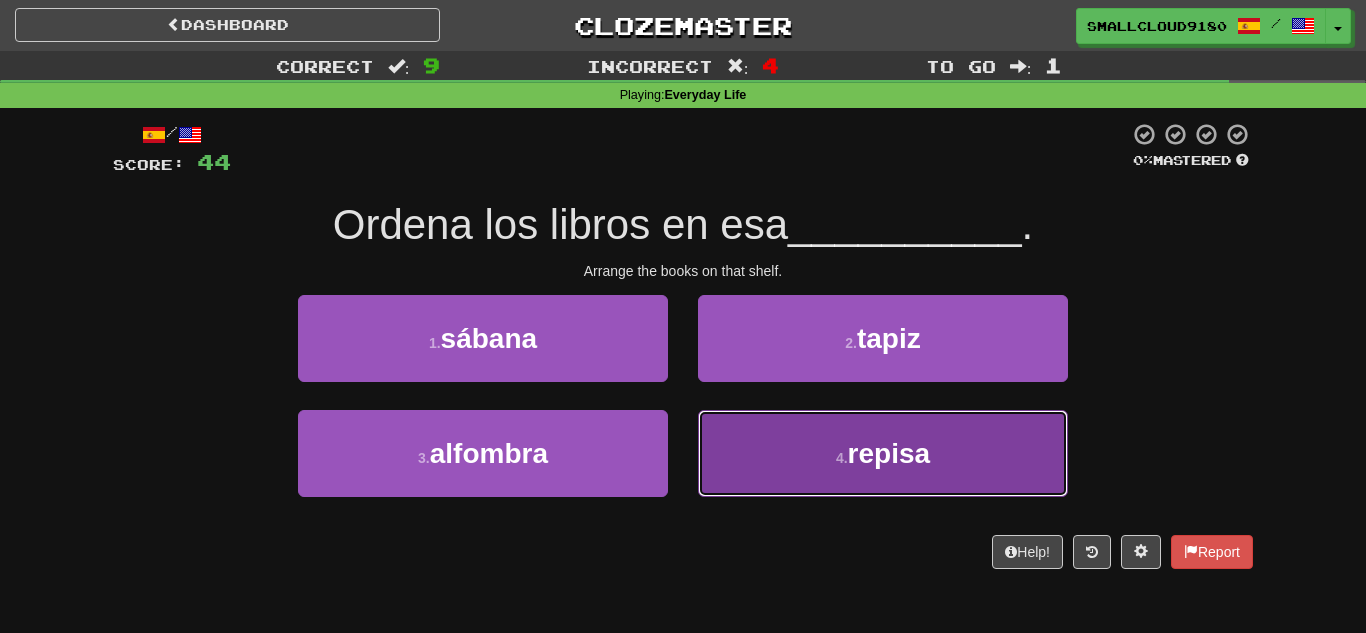 click on "repisa" at bounding box center [889, 453] 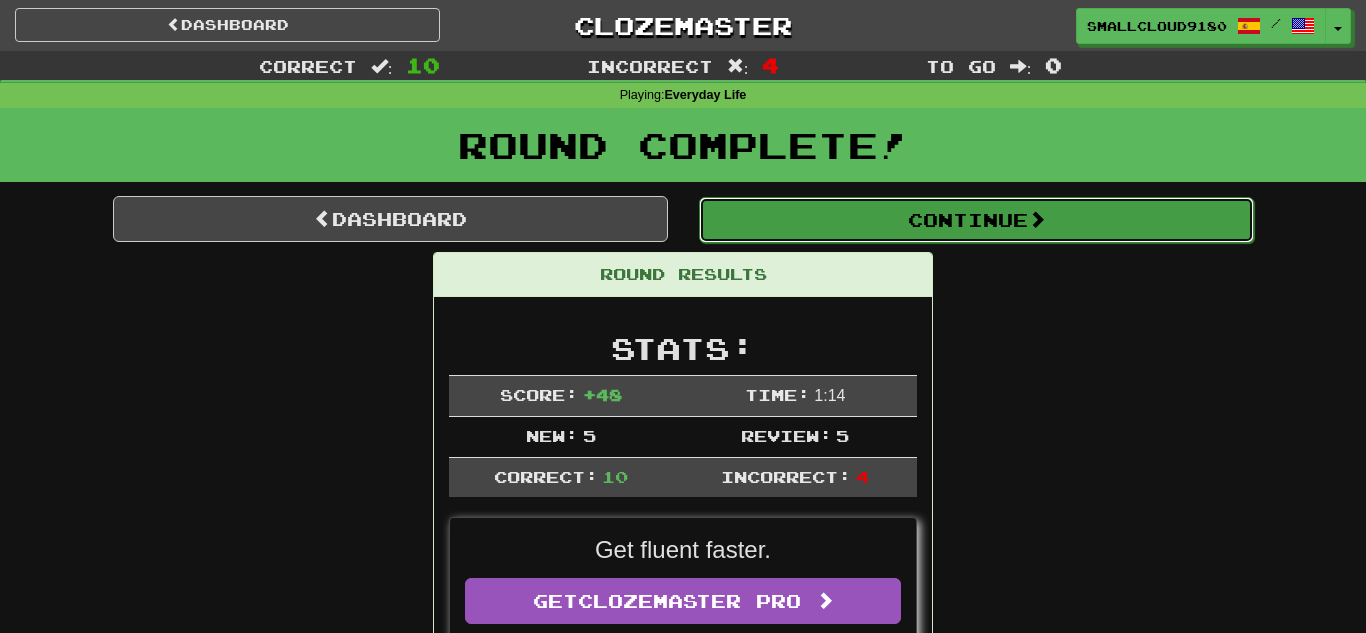 click on "Continue" at bounding box center [976, 220] 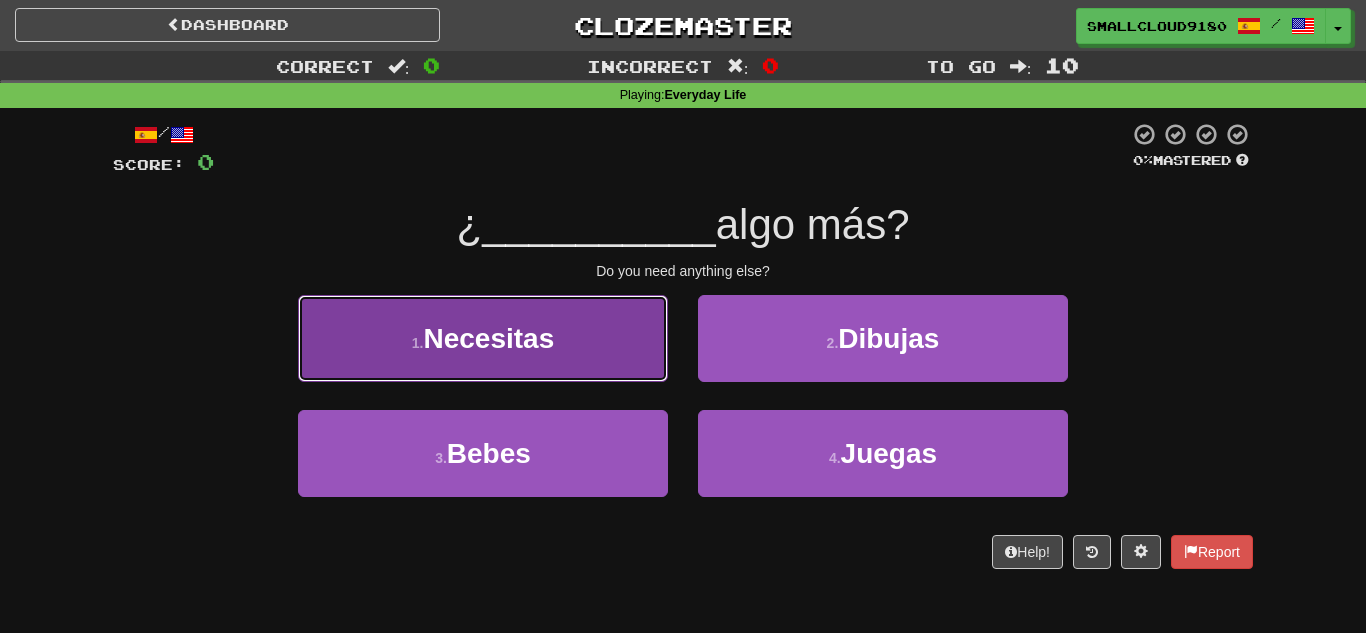 click on "1 .  Necesitas" at bounding box center (483, 338) 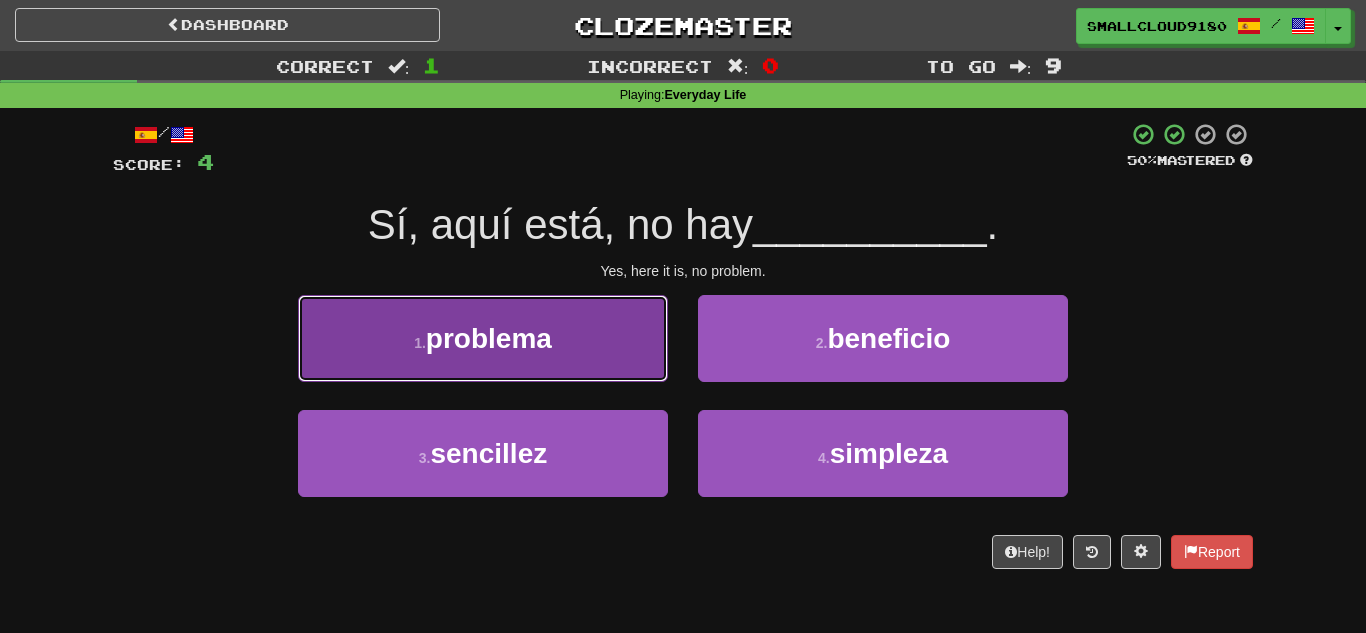 click on "1 .  problema" at bounding box center (483, 338) 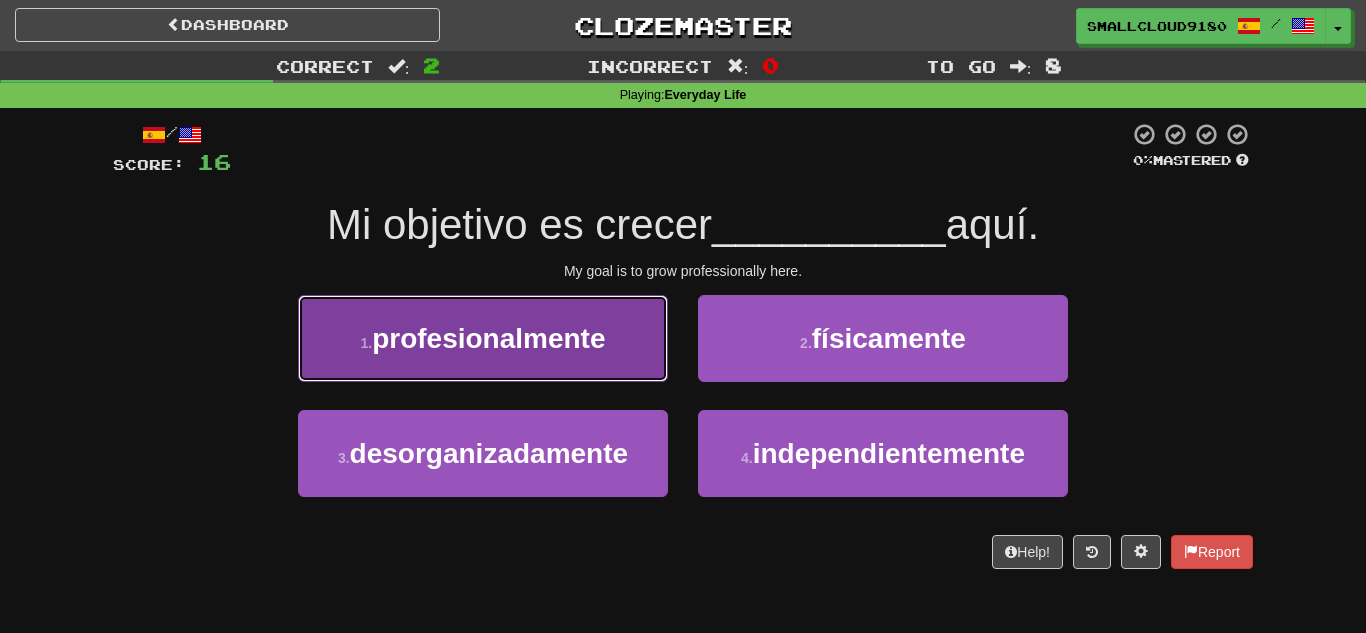 click on "1 .  profesionalmente" at bounding box center [483, 338] 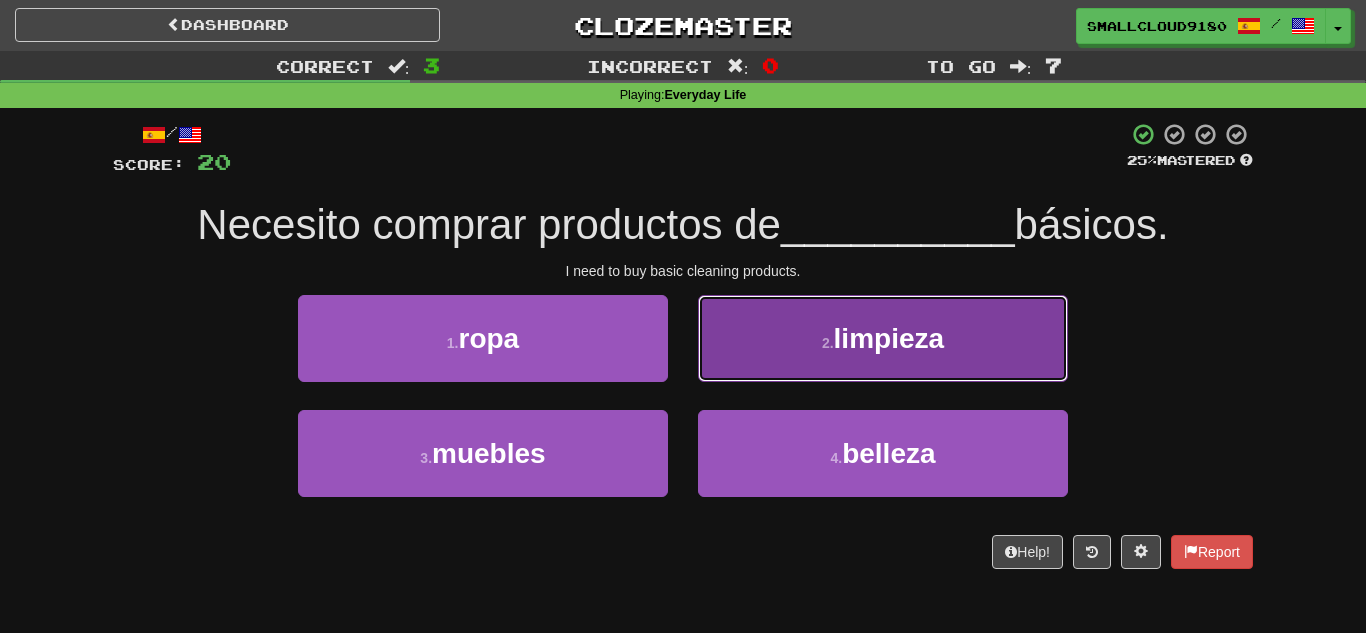 click on "2 .  limpieza" at bounding box center [883, 338] 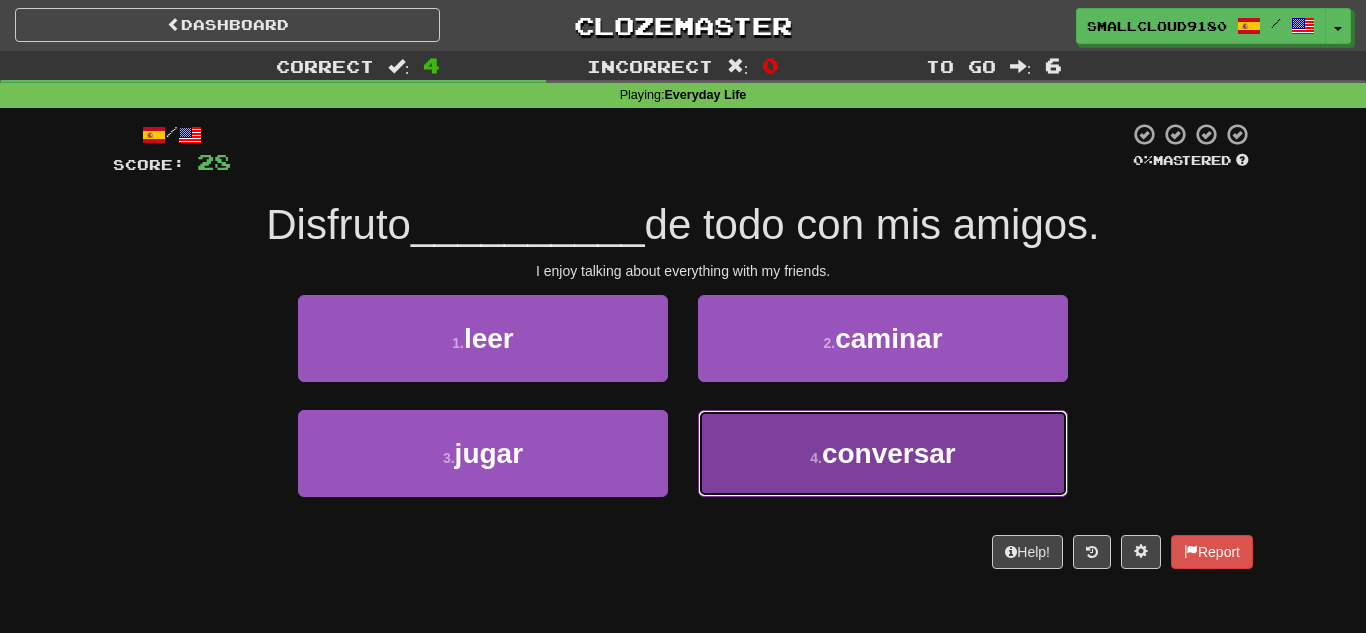 click on "4 .  conversar" at bounding box center [883, 453] 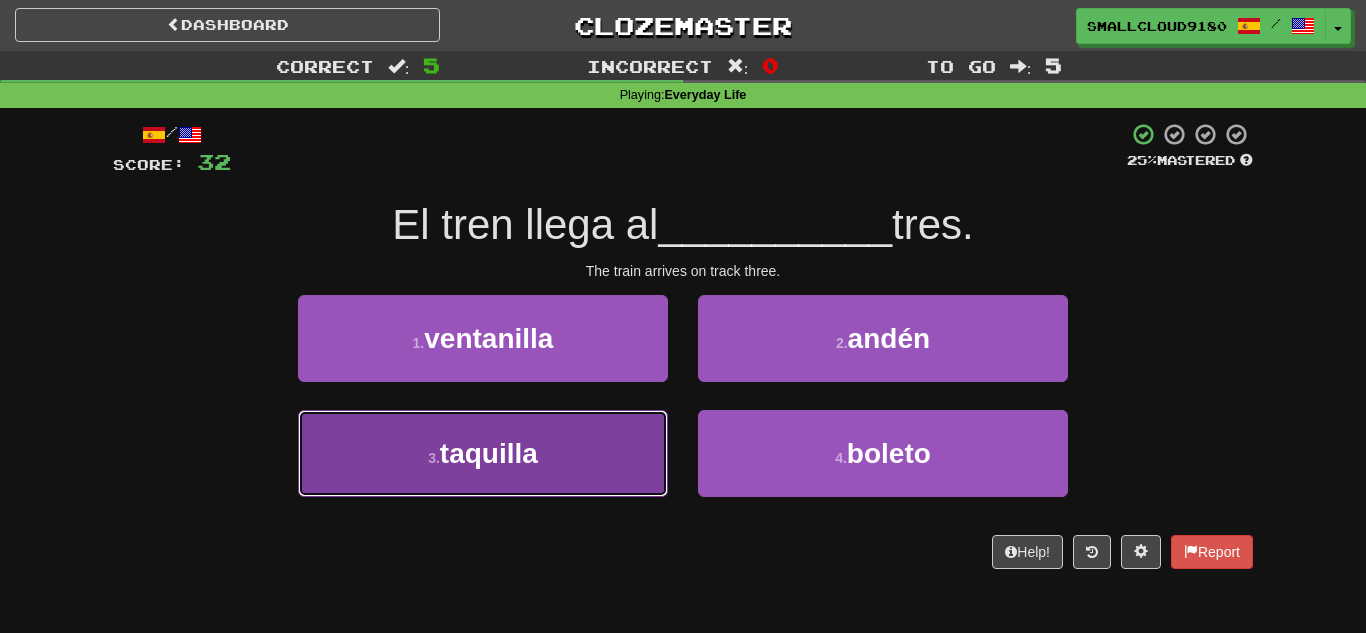 click on "3 .  taquilla" at bounding box center [483, 453] 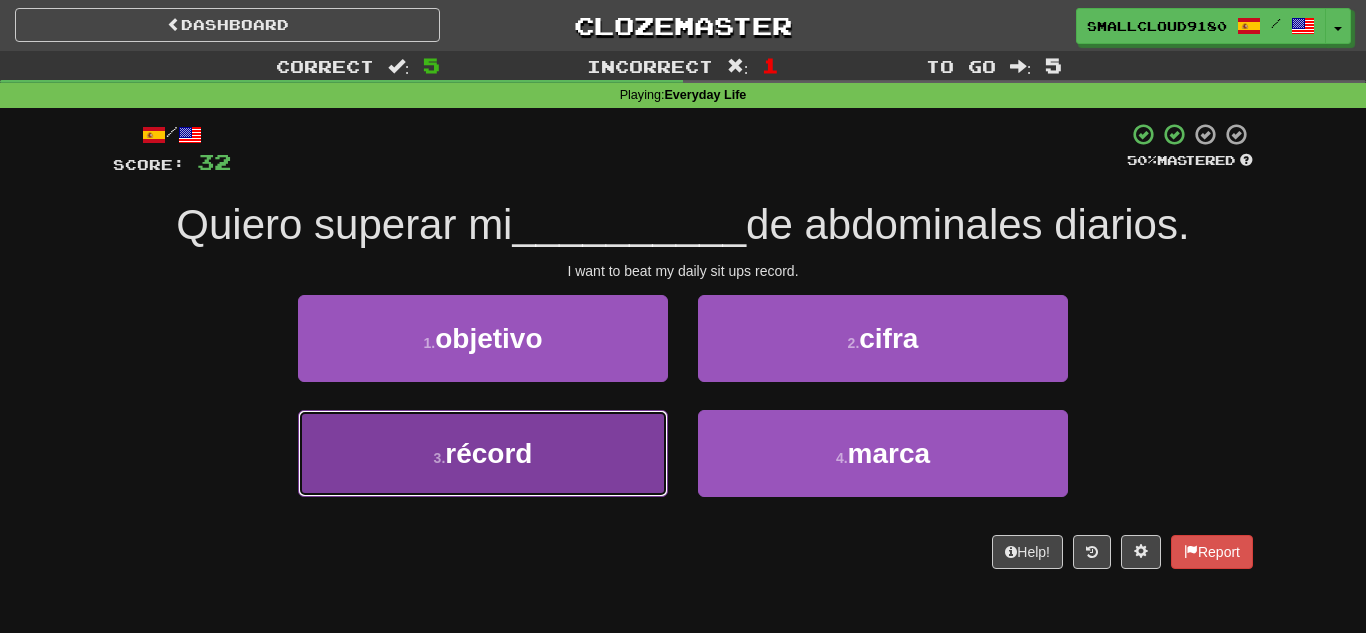click on "3 .  récord" at bounding box center [483, 453] 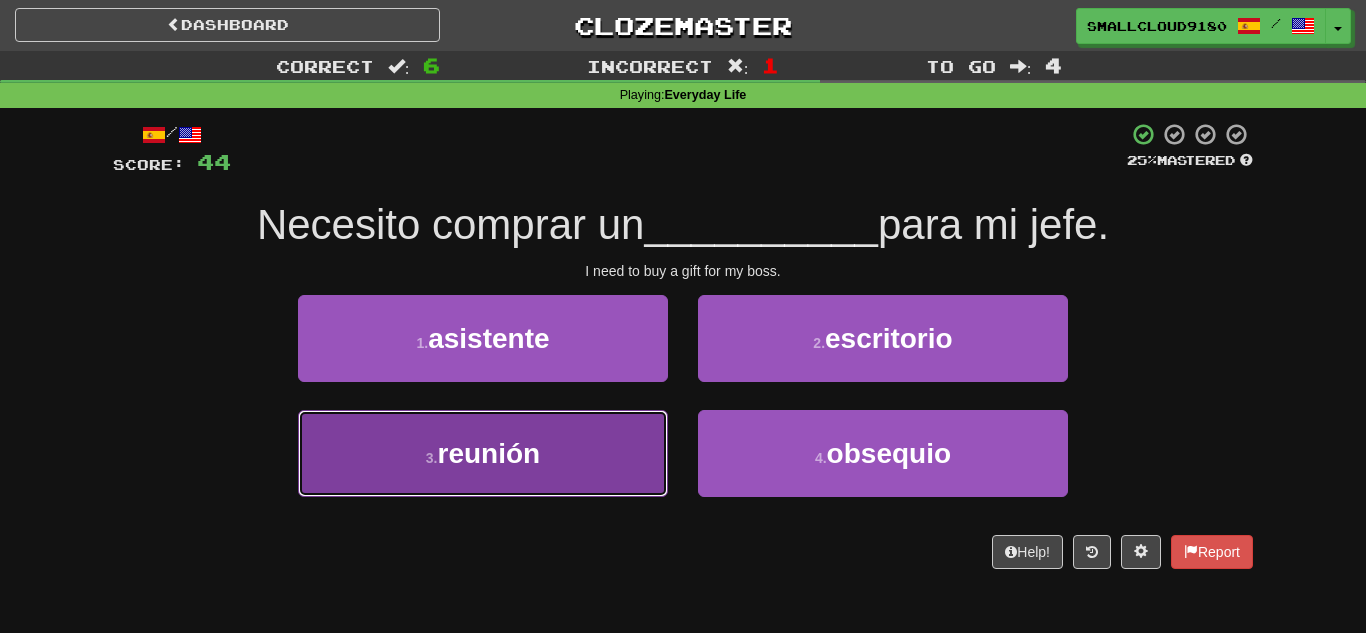 click on "reunión" at bounding box center [489, 453] 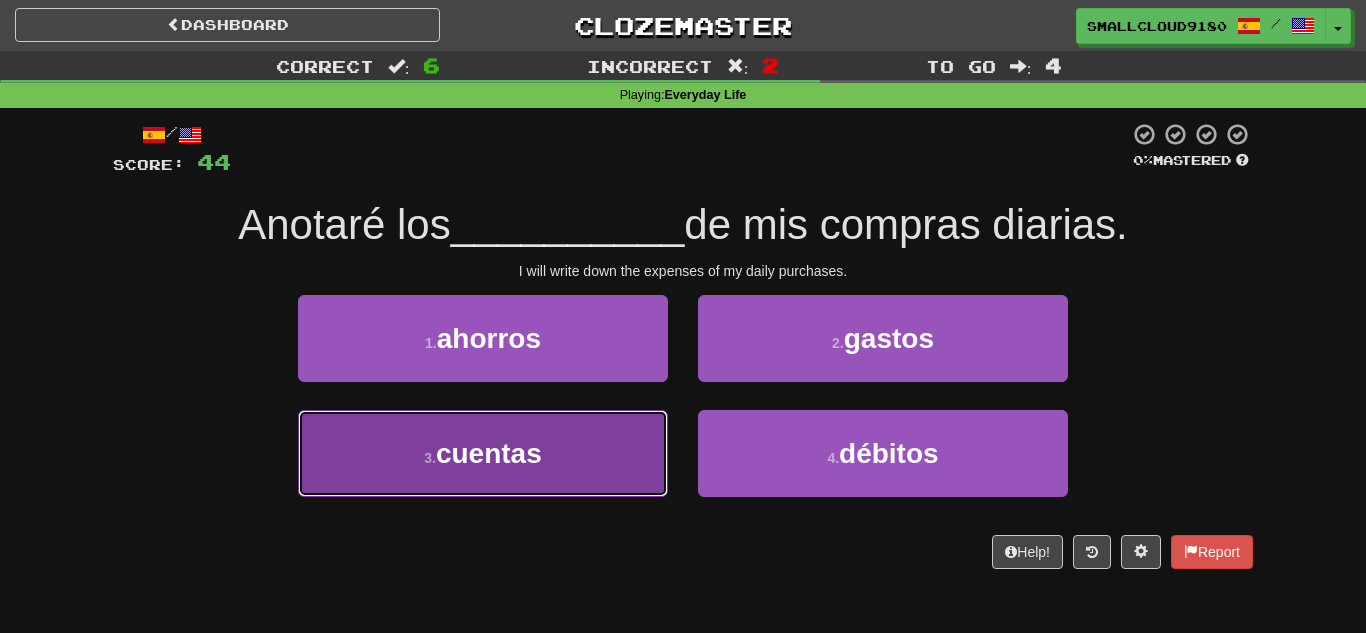 click on "3 .  cuentas" at bounding box center [483, 453] 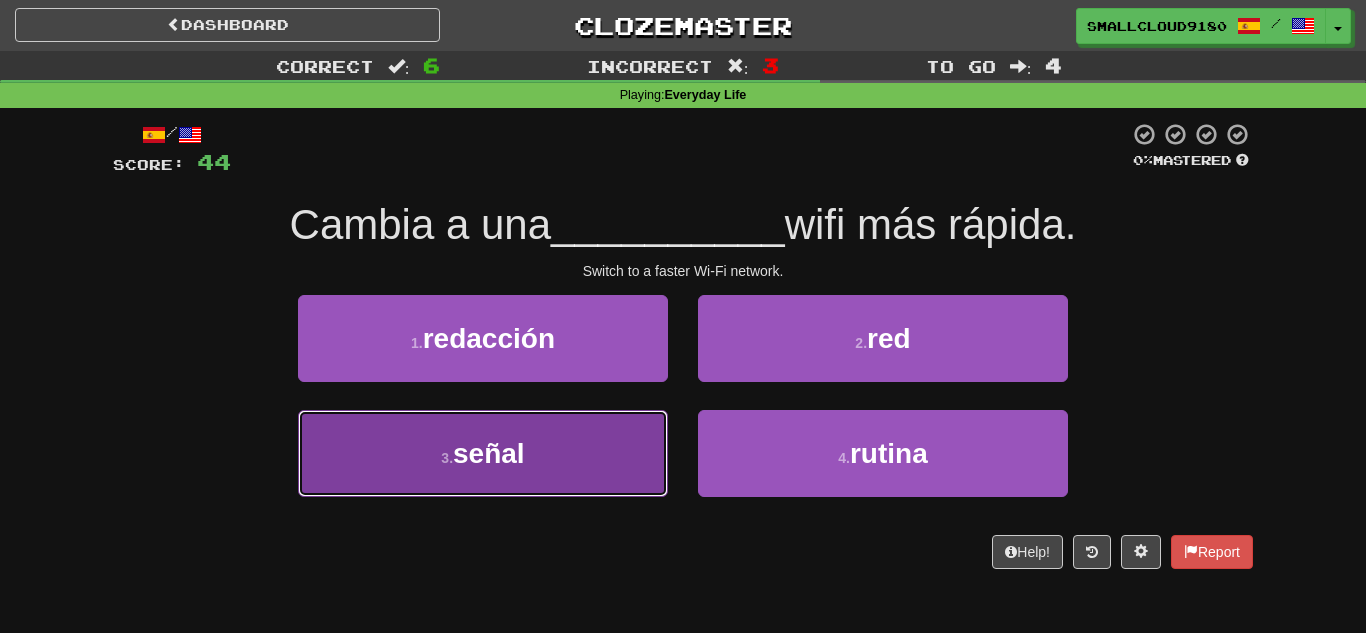 click on "3 .  señal" at bounding box center [483, 453] 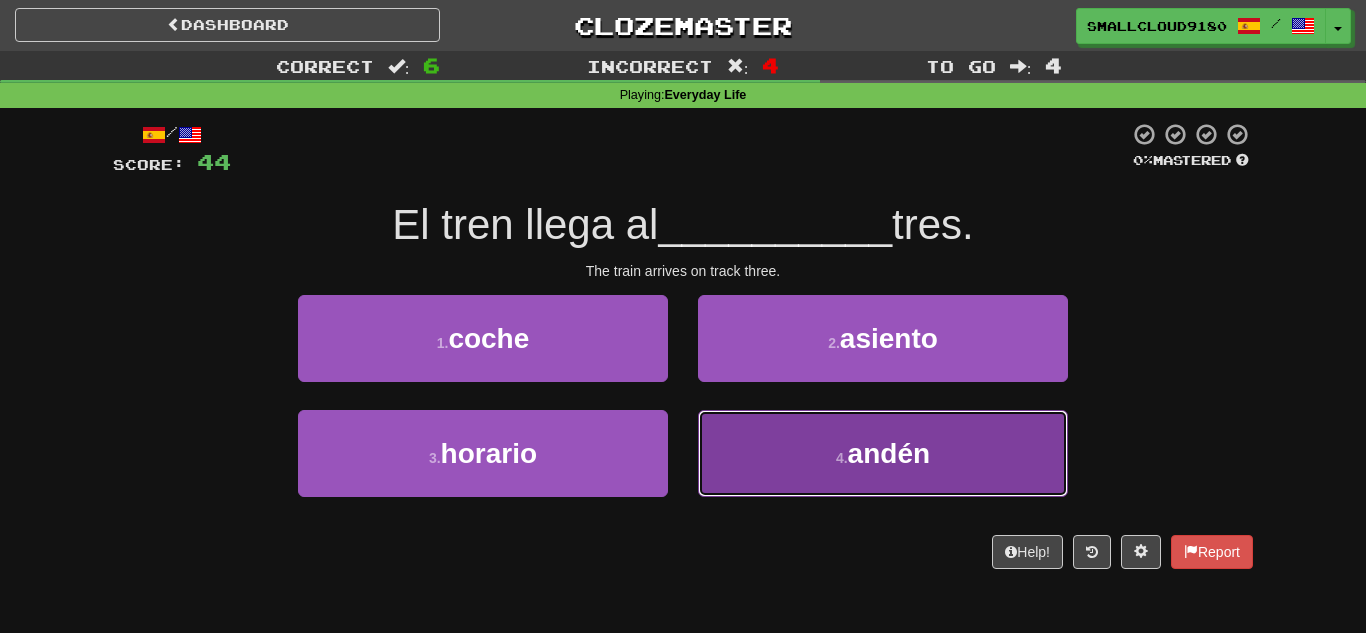 click on "4 .  andén" at bounding box center (883, 453) 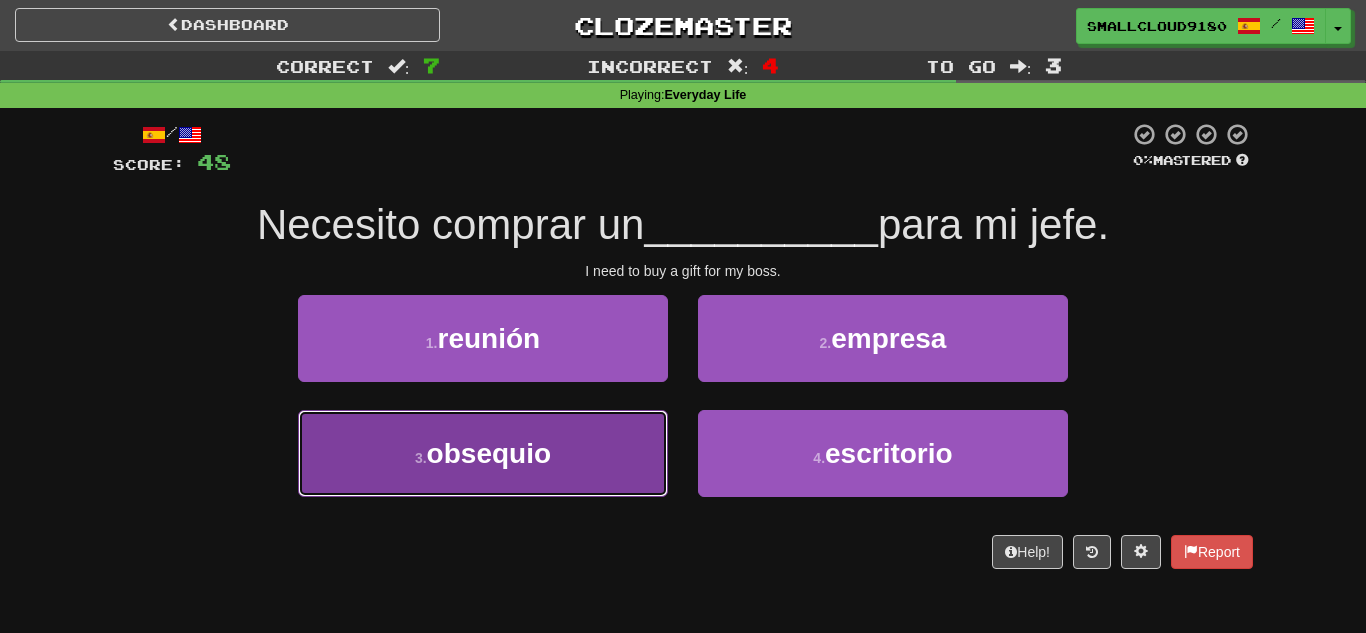 click on "3 .  obsequio" at bounding box center [483, 453] 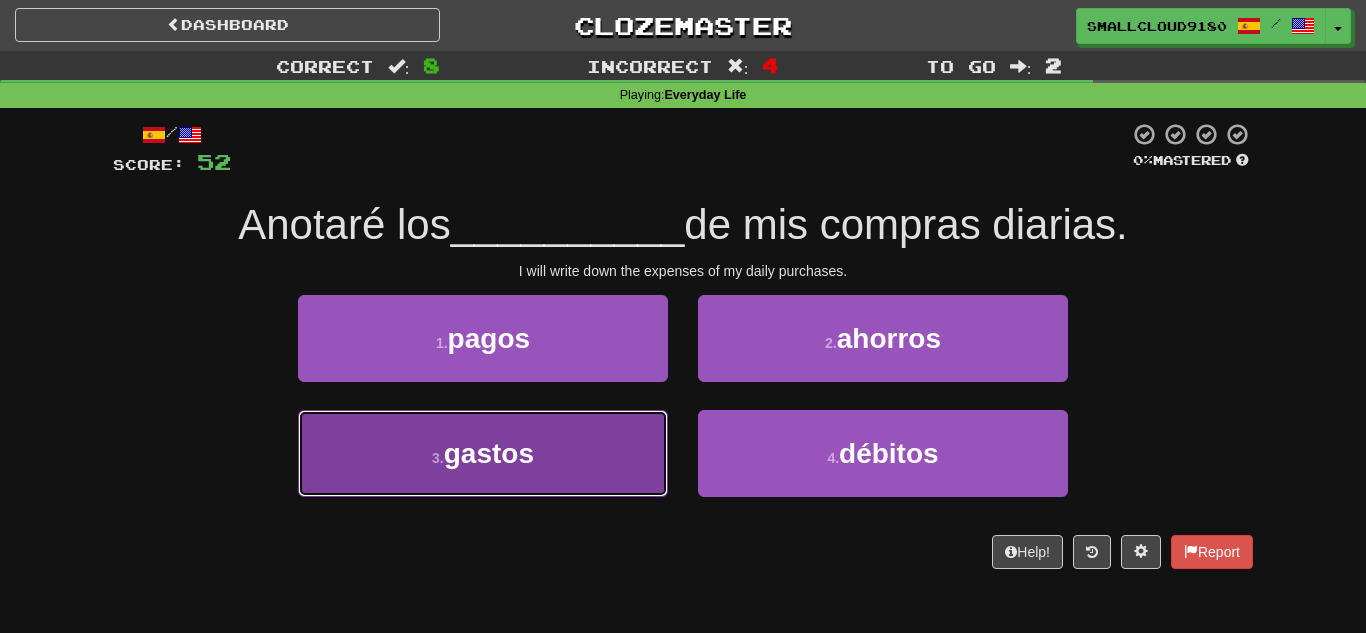 click on "3 .  gastos" at bounding box center [483, 453] 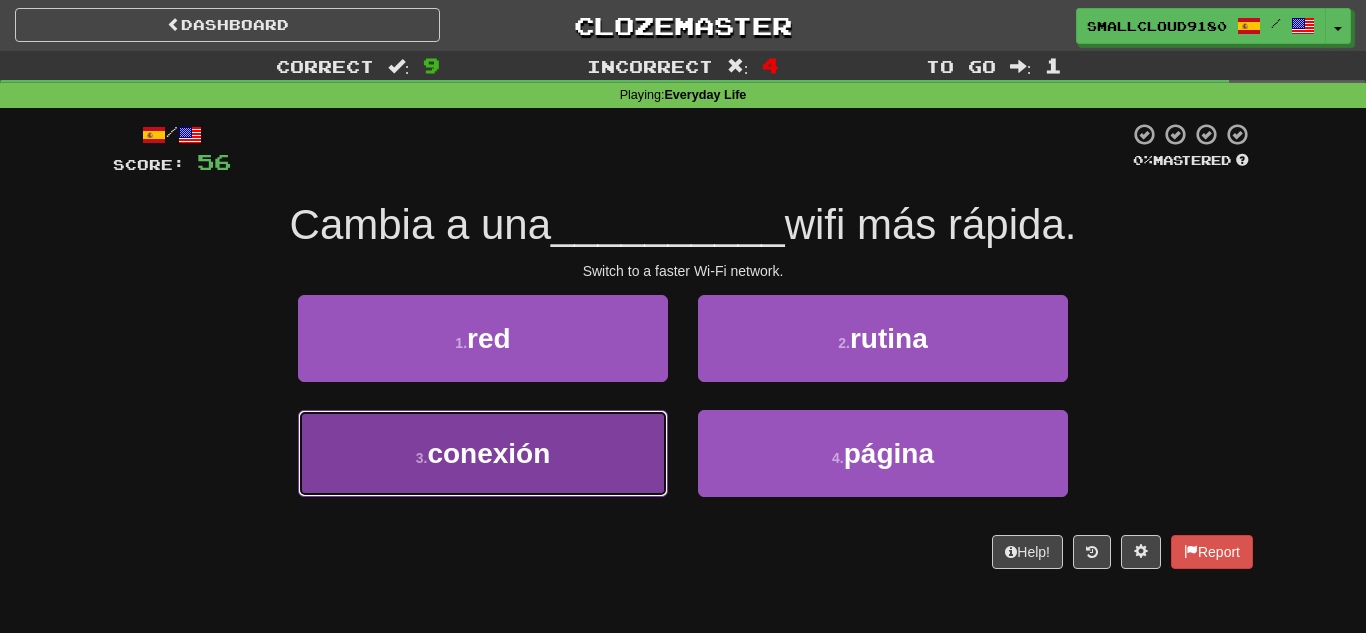 click on "3 .  conexión" at bounding box center (483, 453) 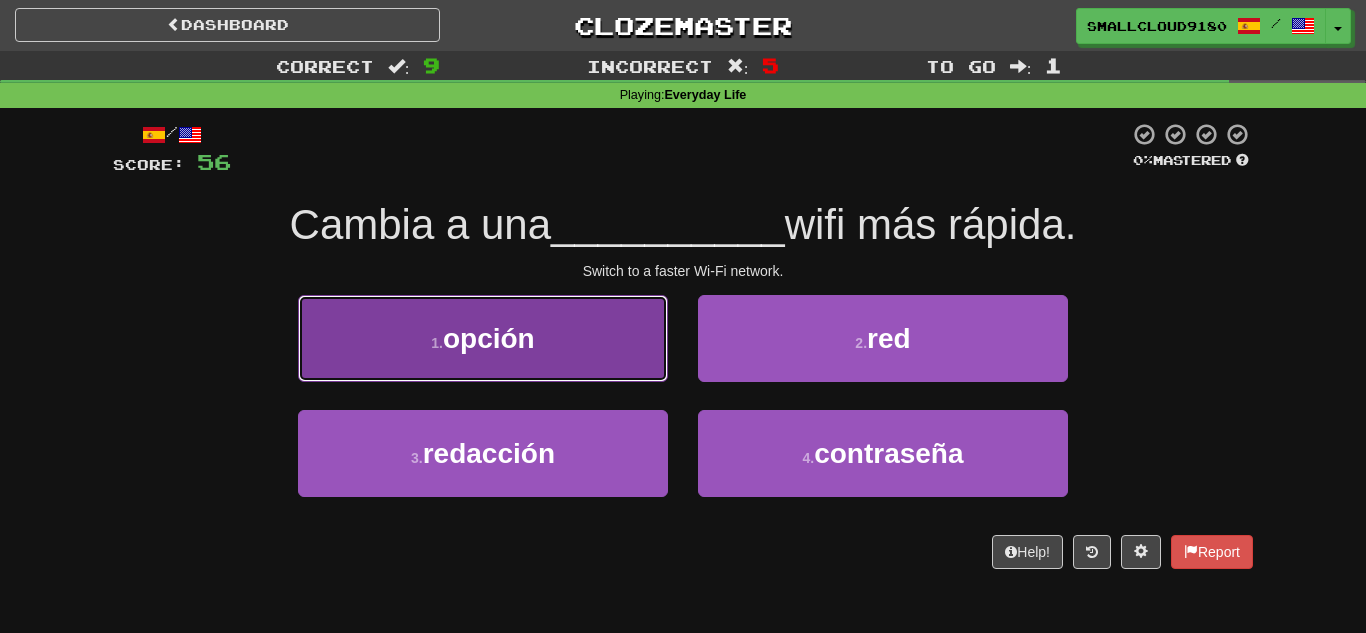 click on "1 .  opción" at bounding box center [483, 338] 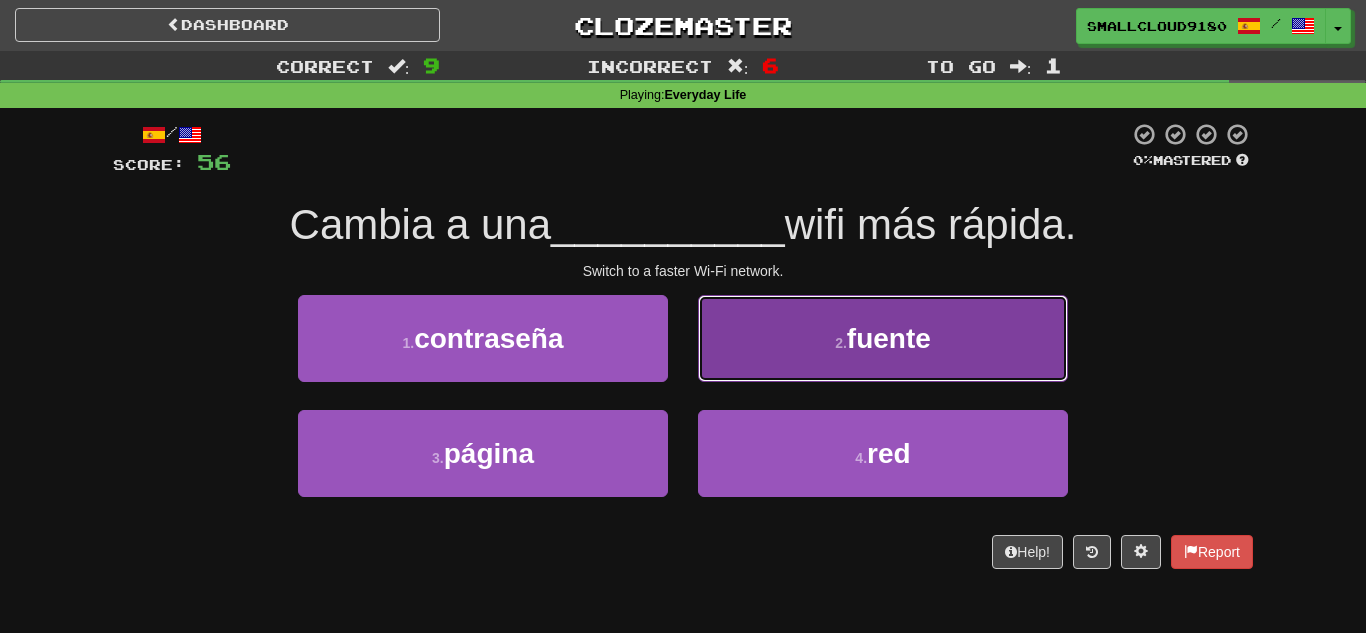 click on "2 .  fuente" at bounding box center (883, 338) 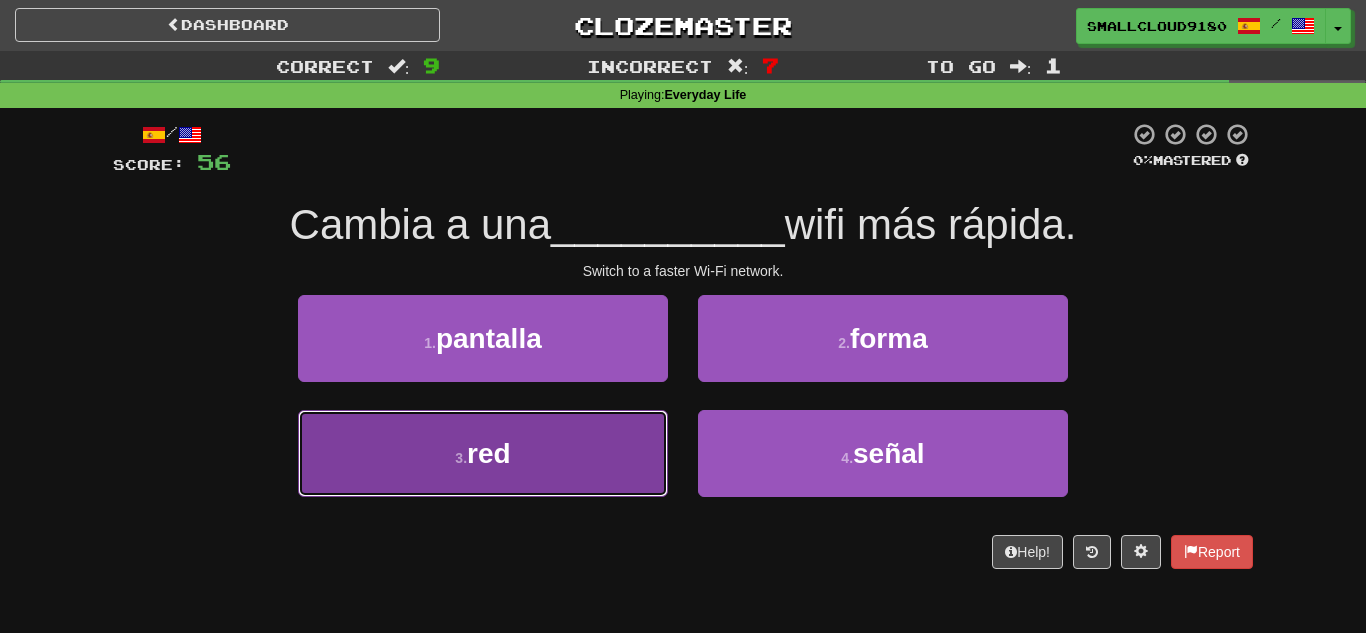 click on "red" at bounding box center (489, 453) 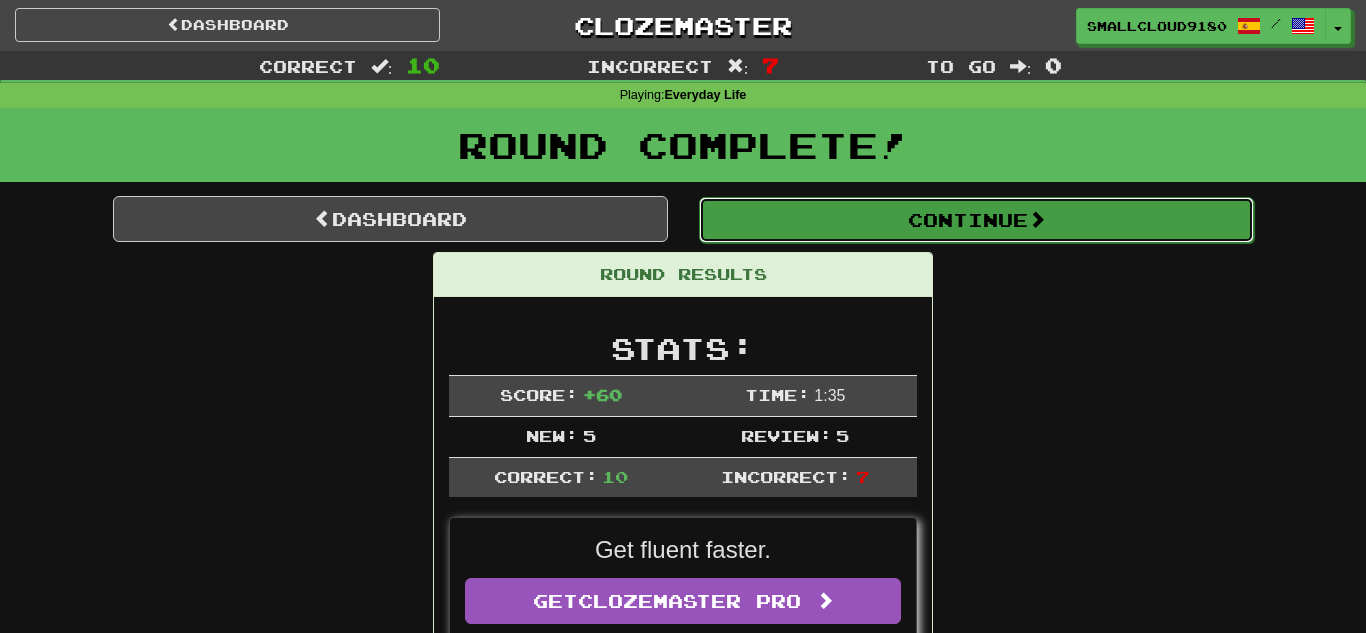 click on "Continue" at bounding box center (976, 220) 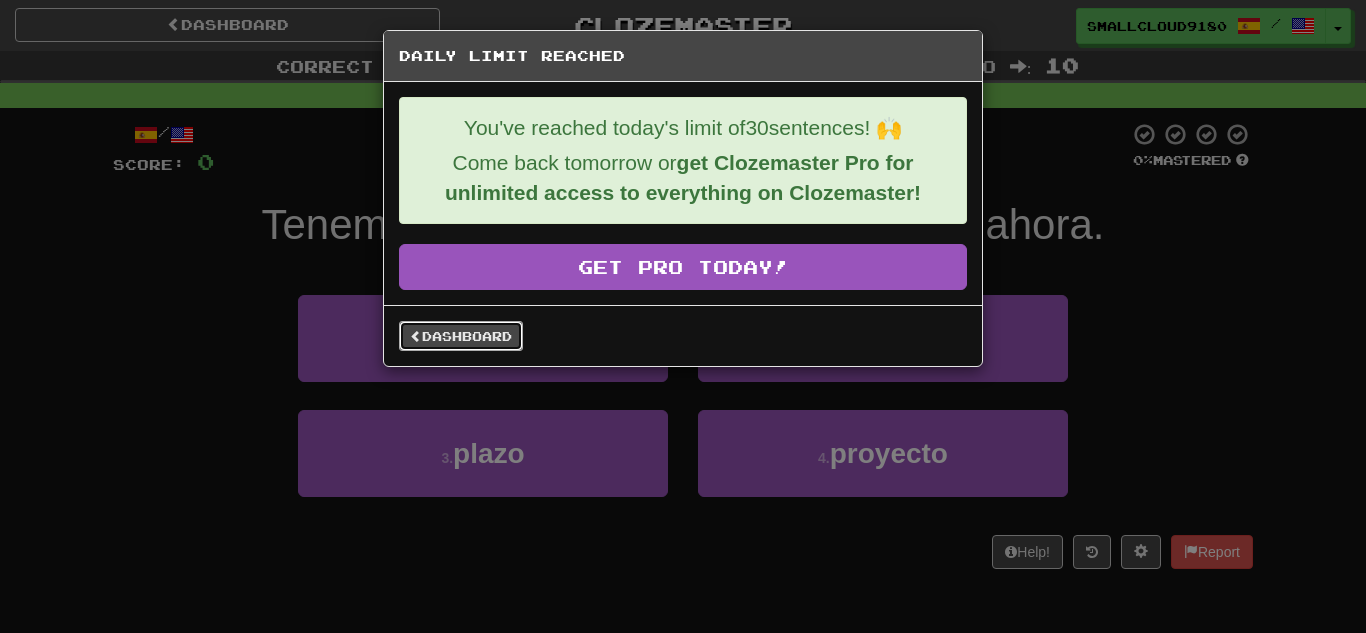 click on "Dashboard" at bounding box center [461, 336] 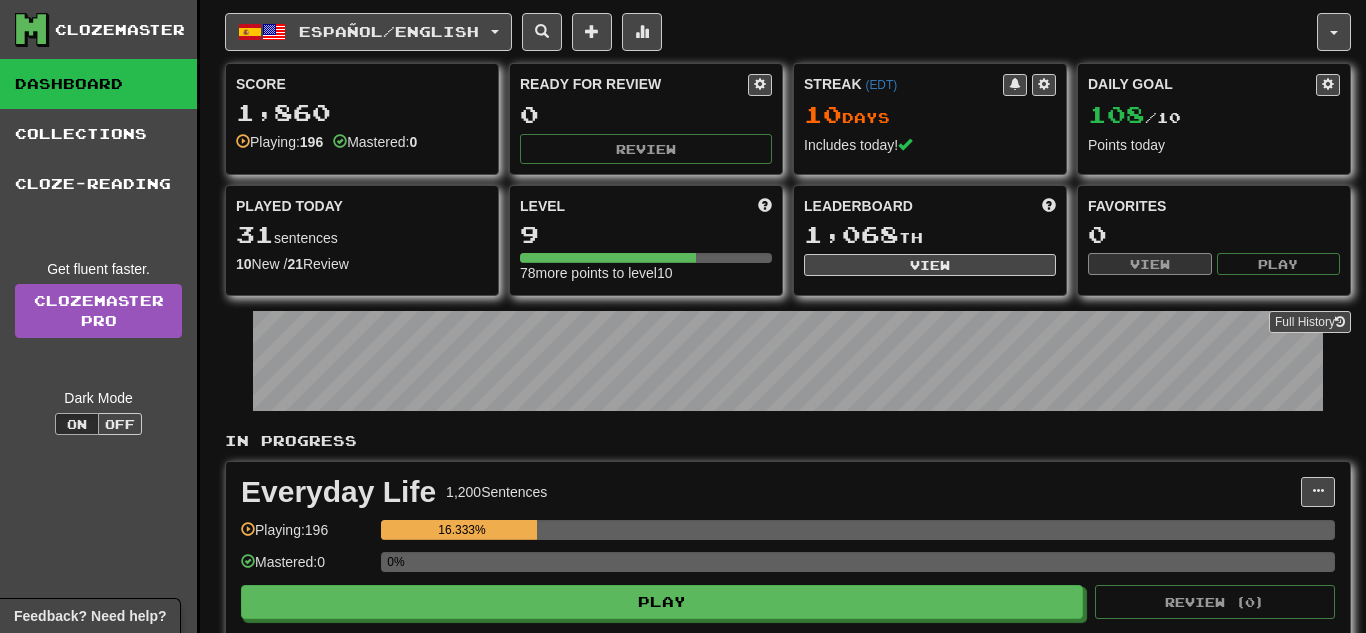 scroll, scrollTop: 0, scrollLeft: 0, axis: both 